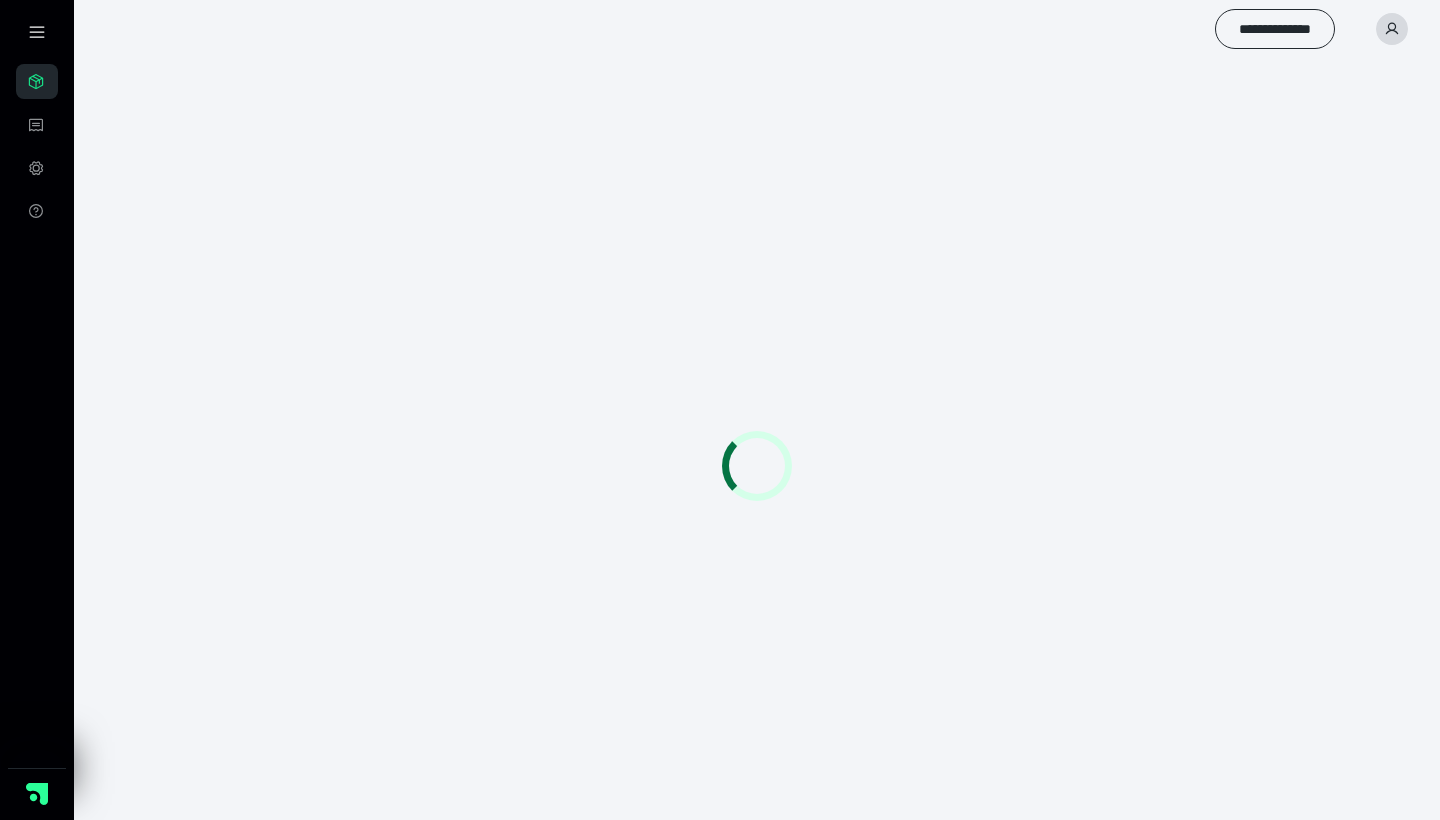 scroll, scrollTop: 0, scrollLeft: 0, axis: both 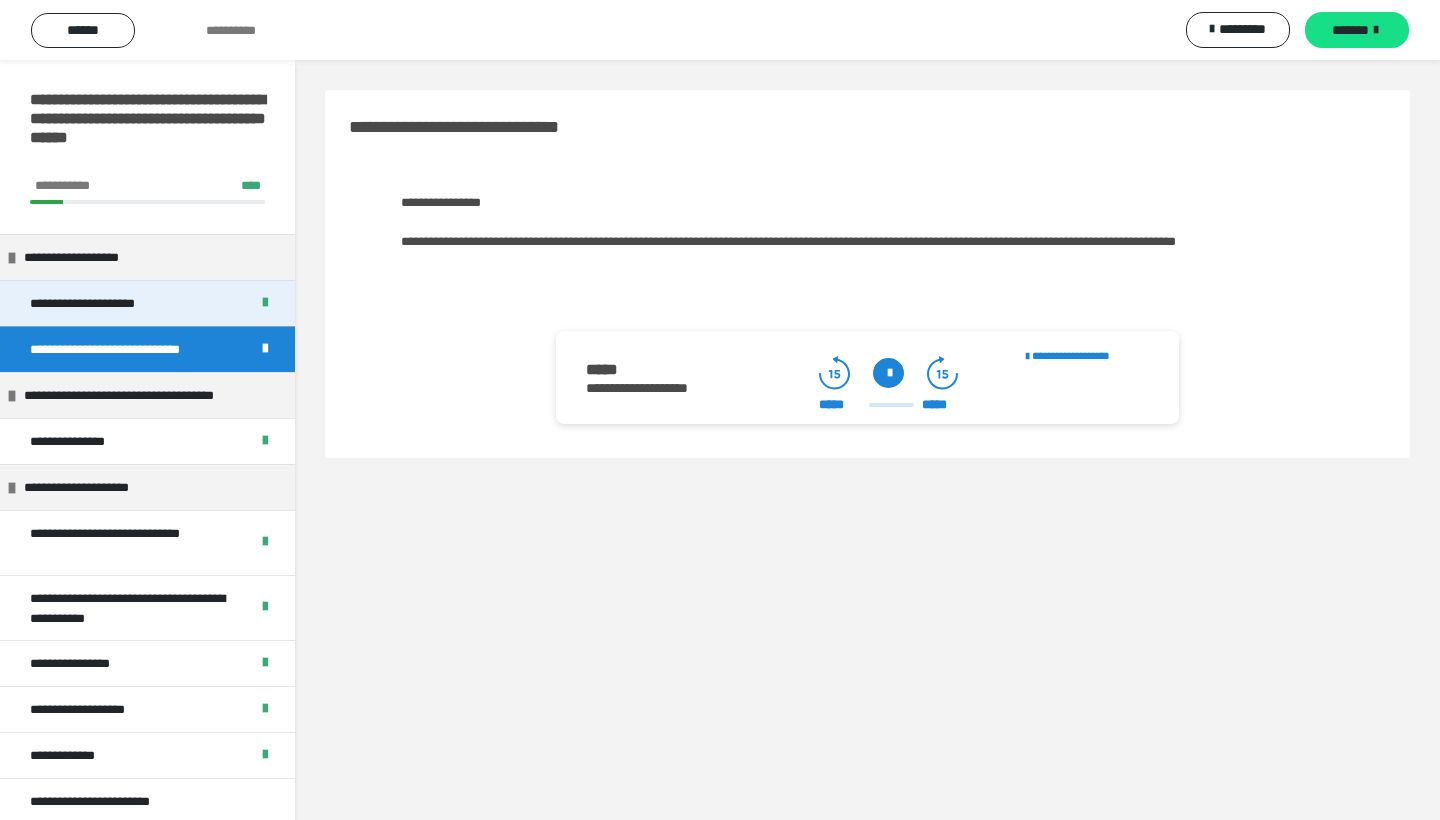click on "**********" at bounding box center (110, 303) 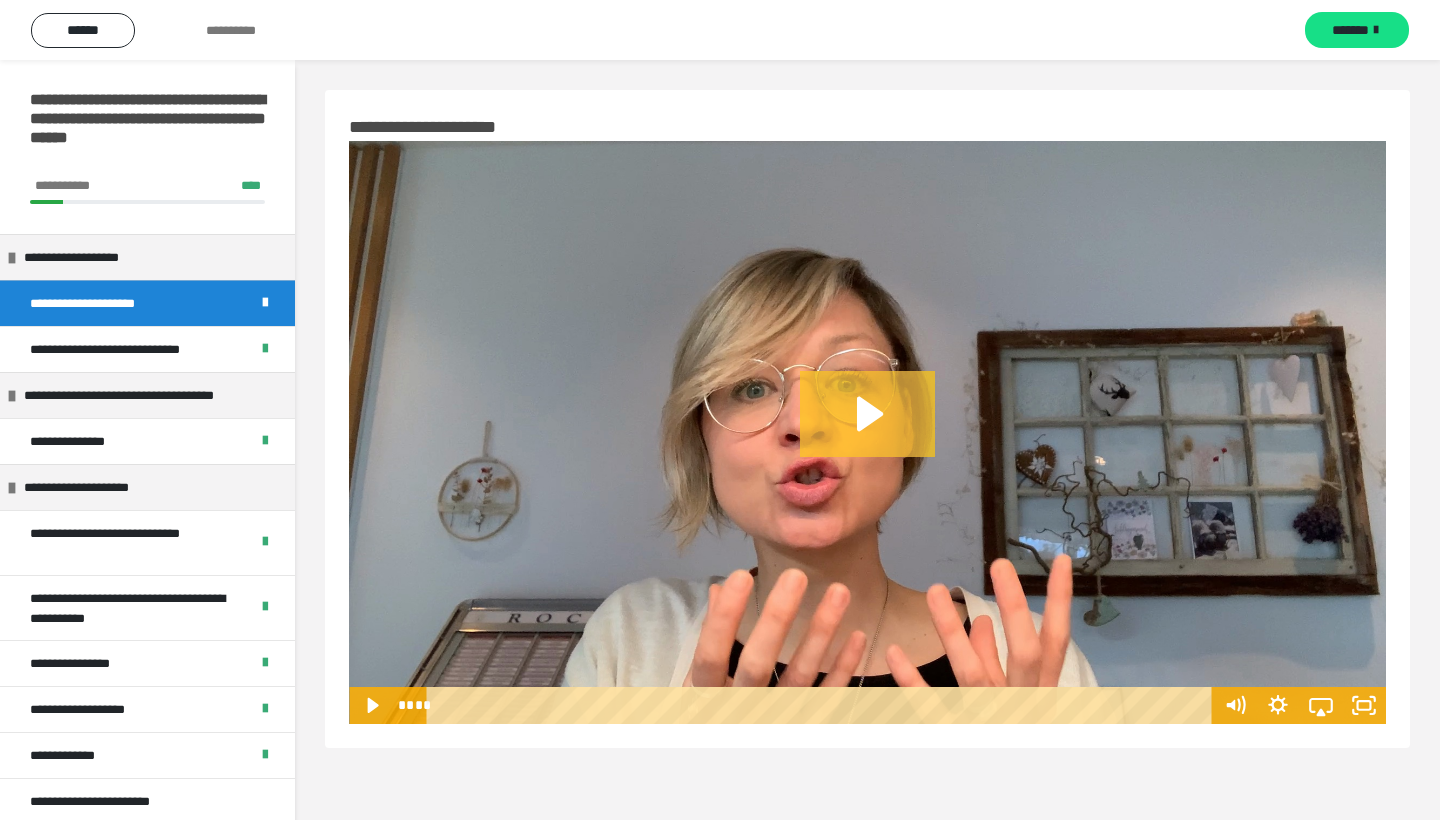 click 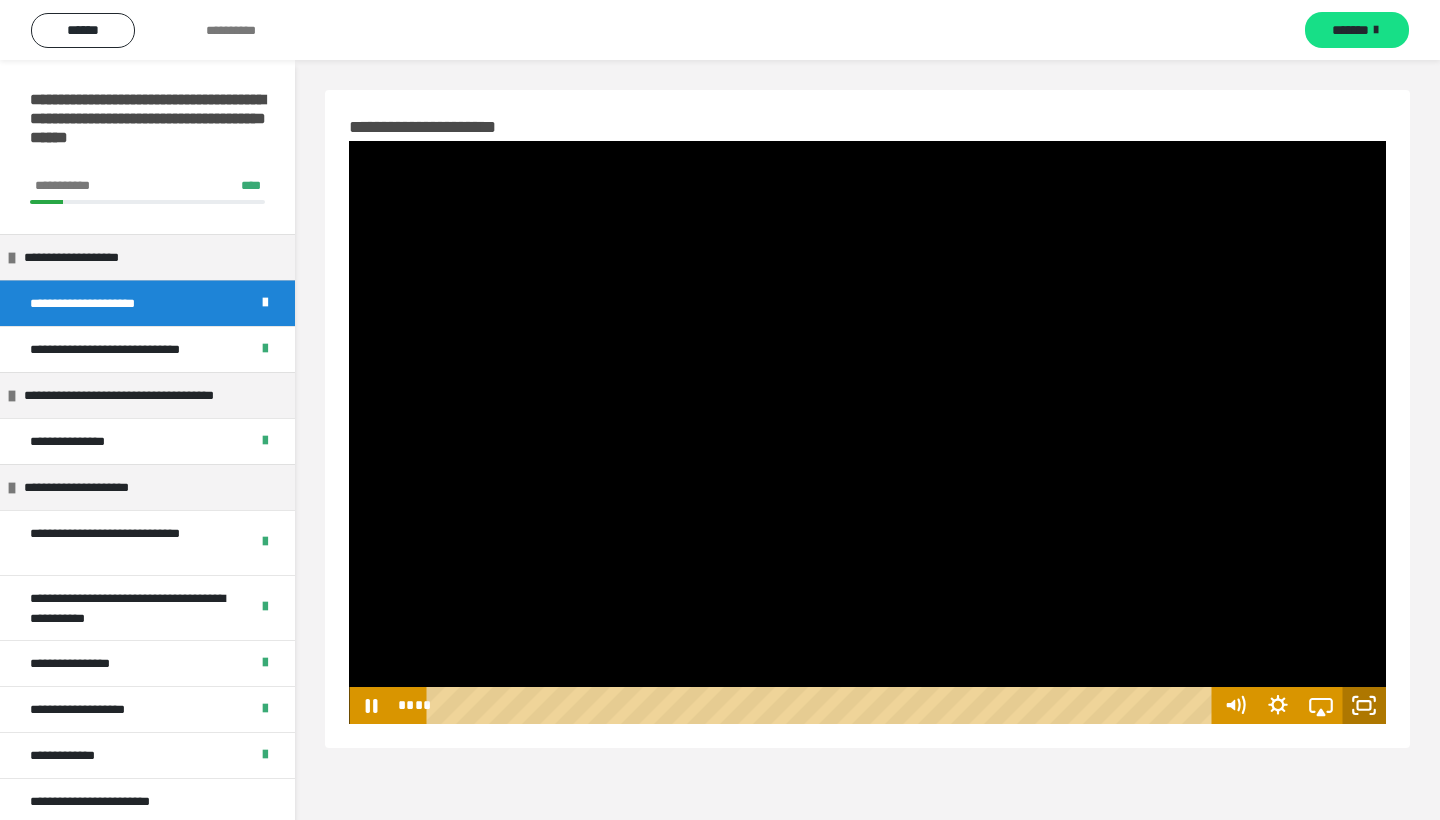 click 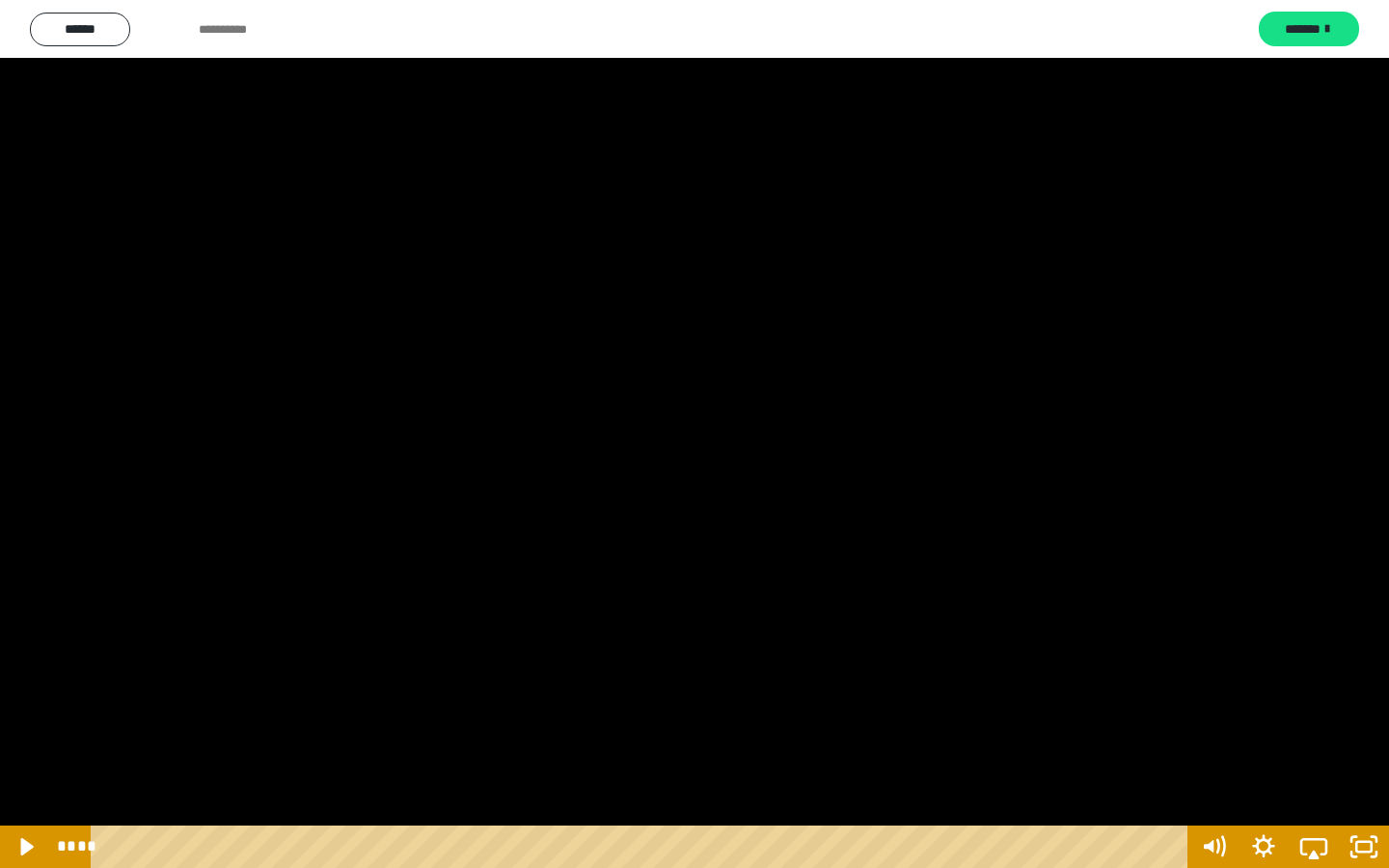 click at bounding box center (694, 434) 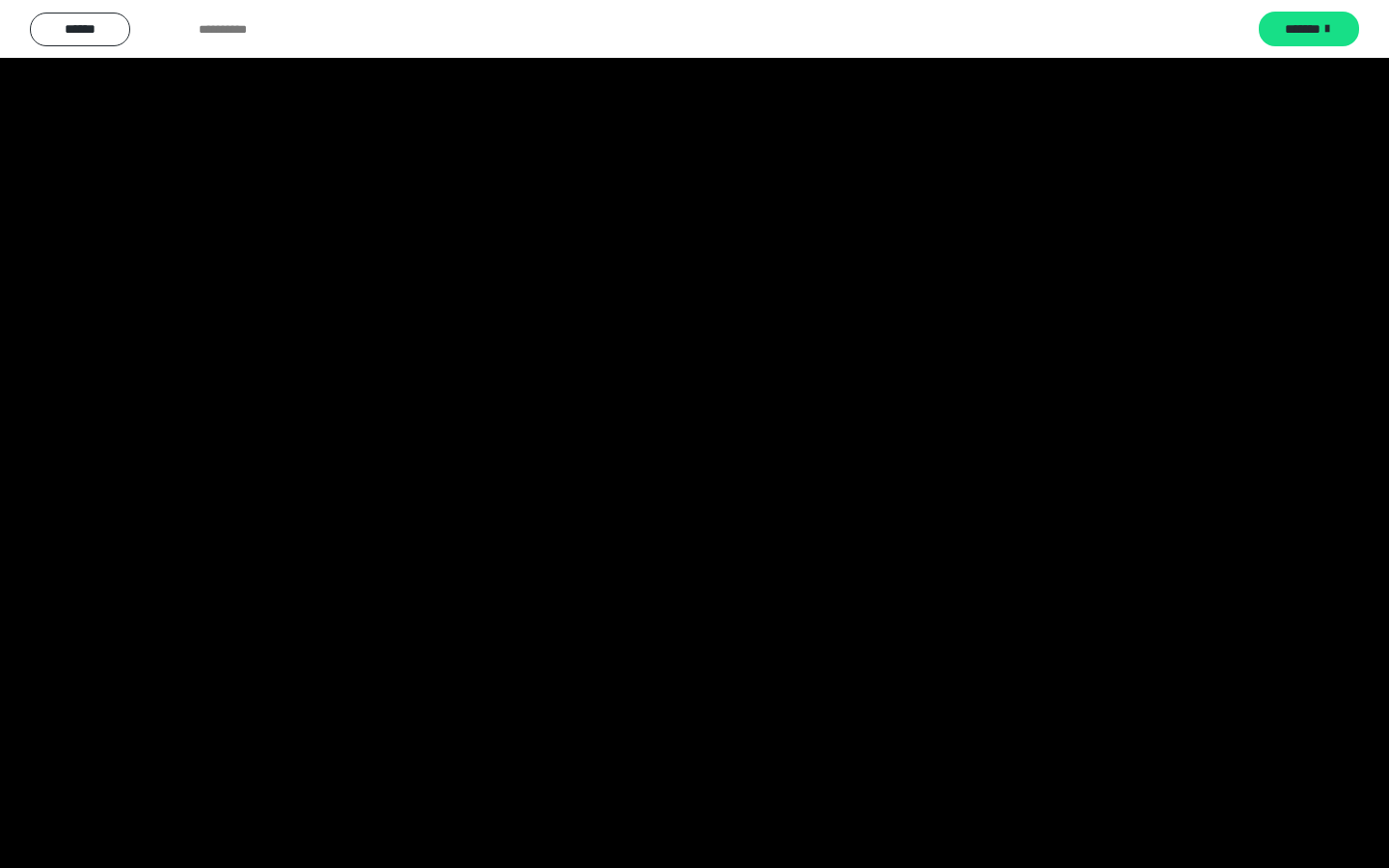 click at bounding box center [694, 434] 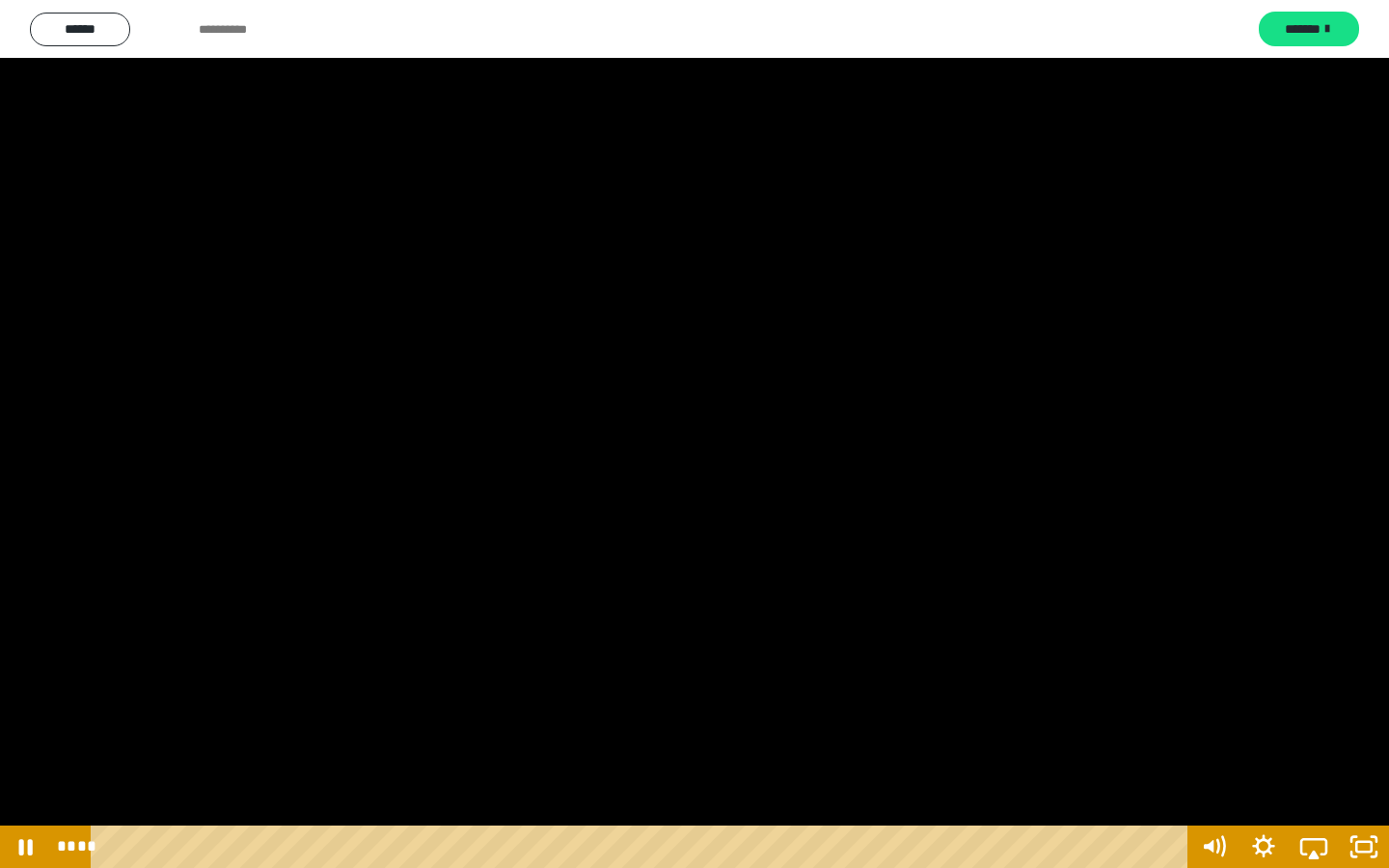 click at bounding box center [694, 434] 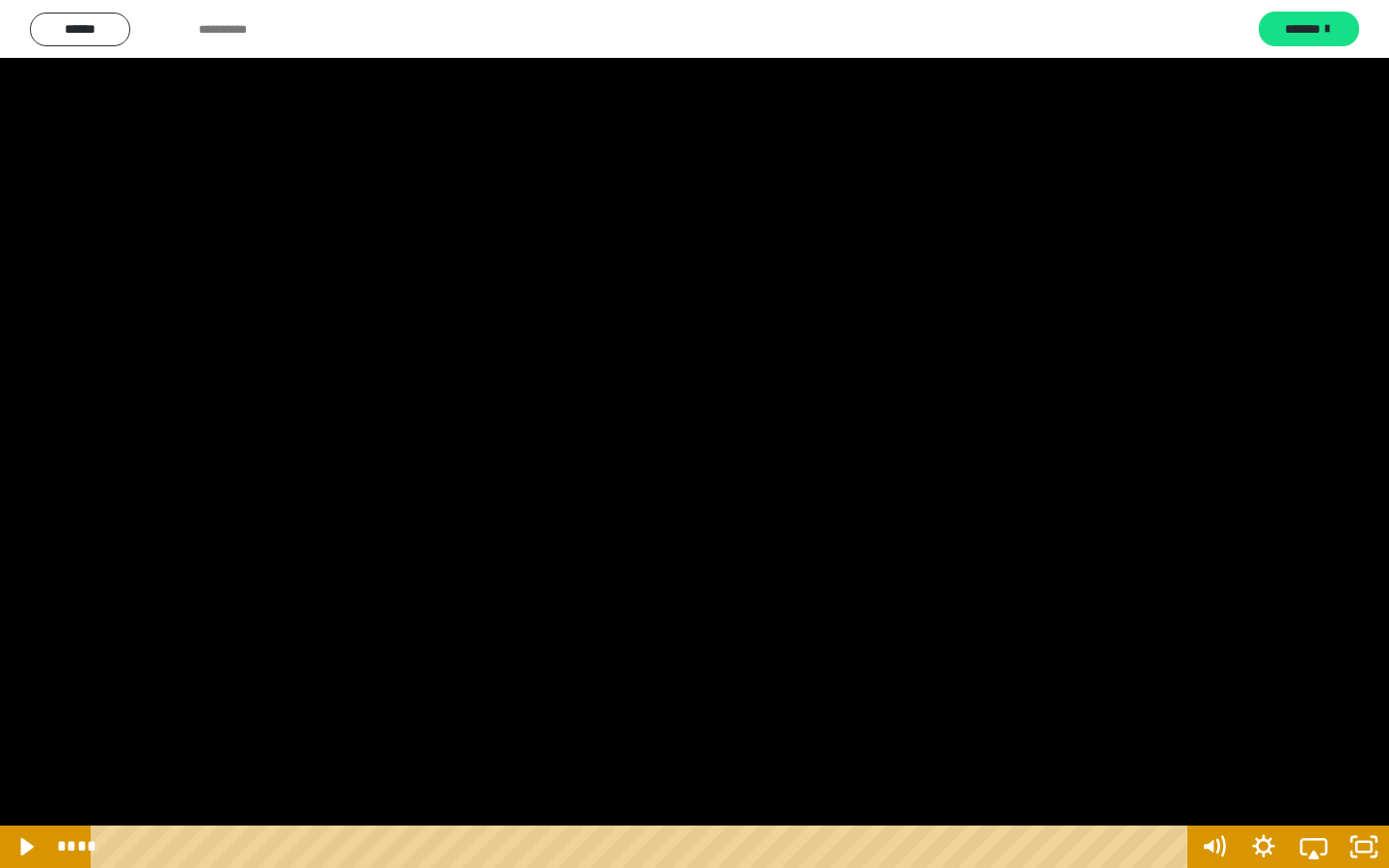 click on "**** ****" at bounding box center [619, 847] 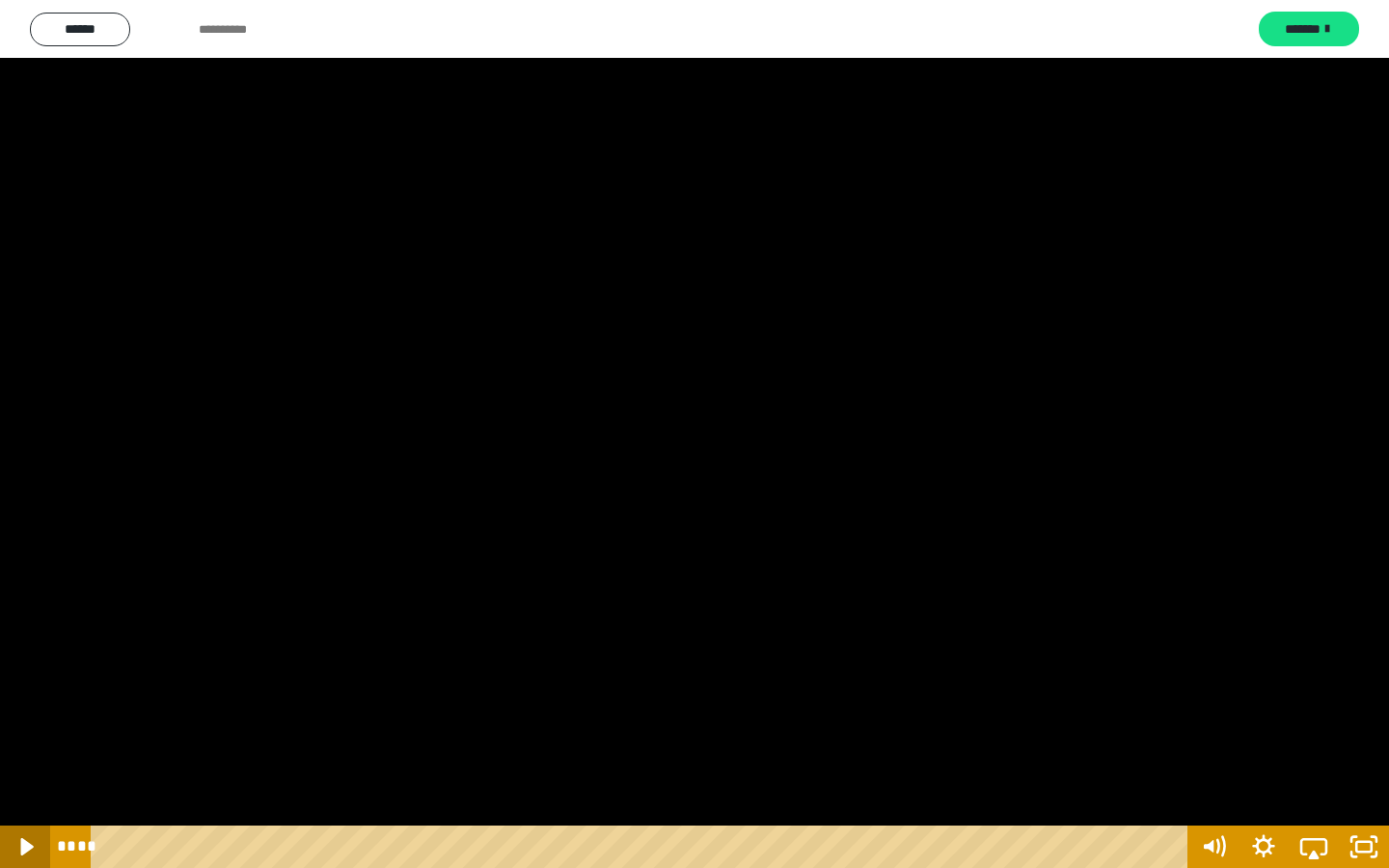 click 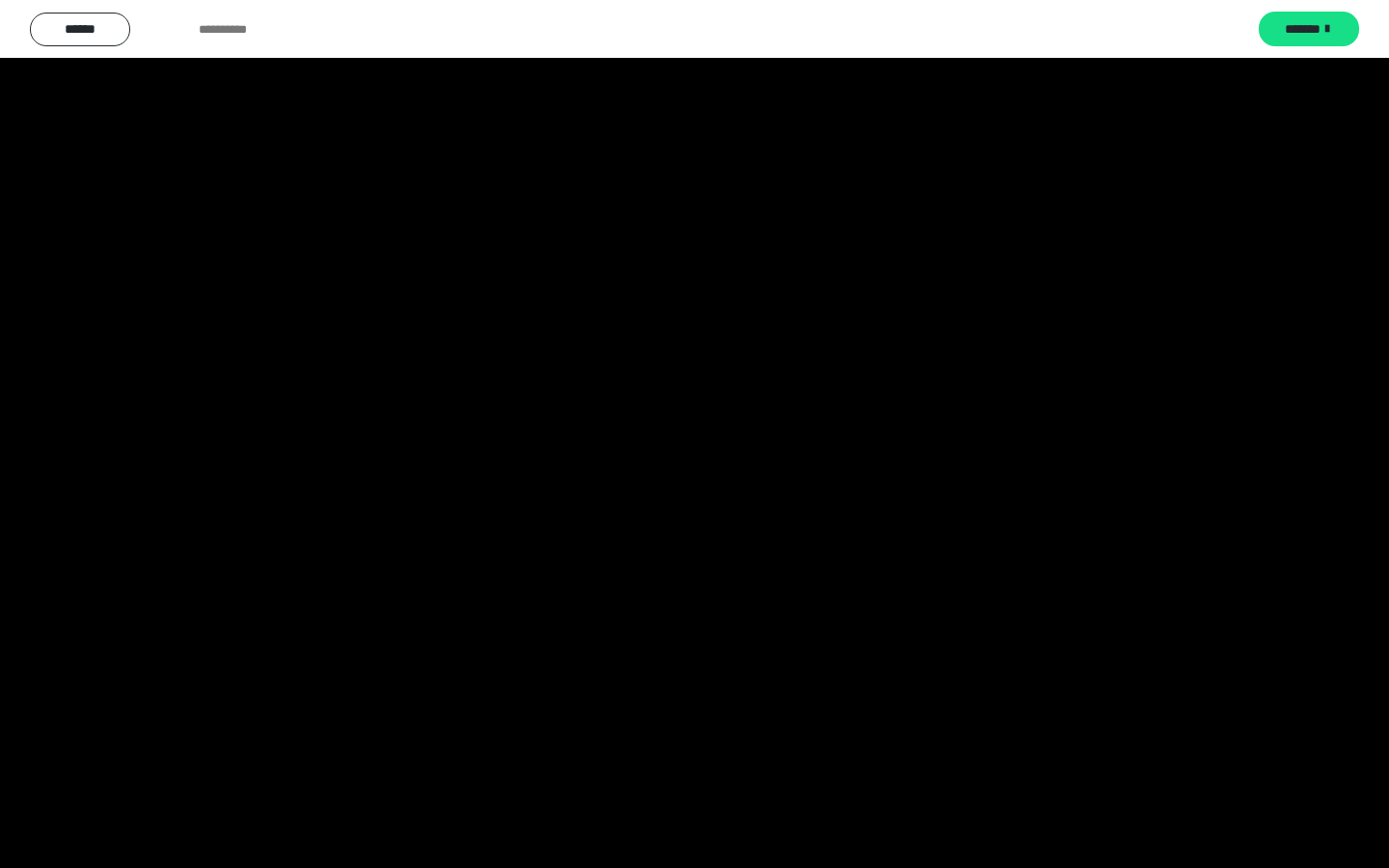 type 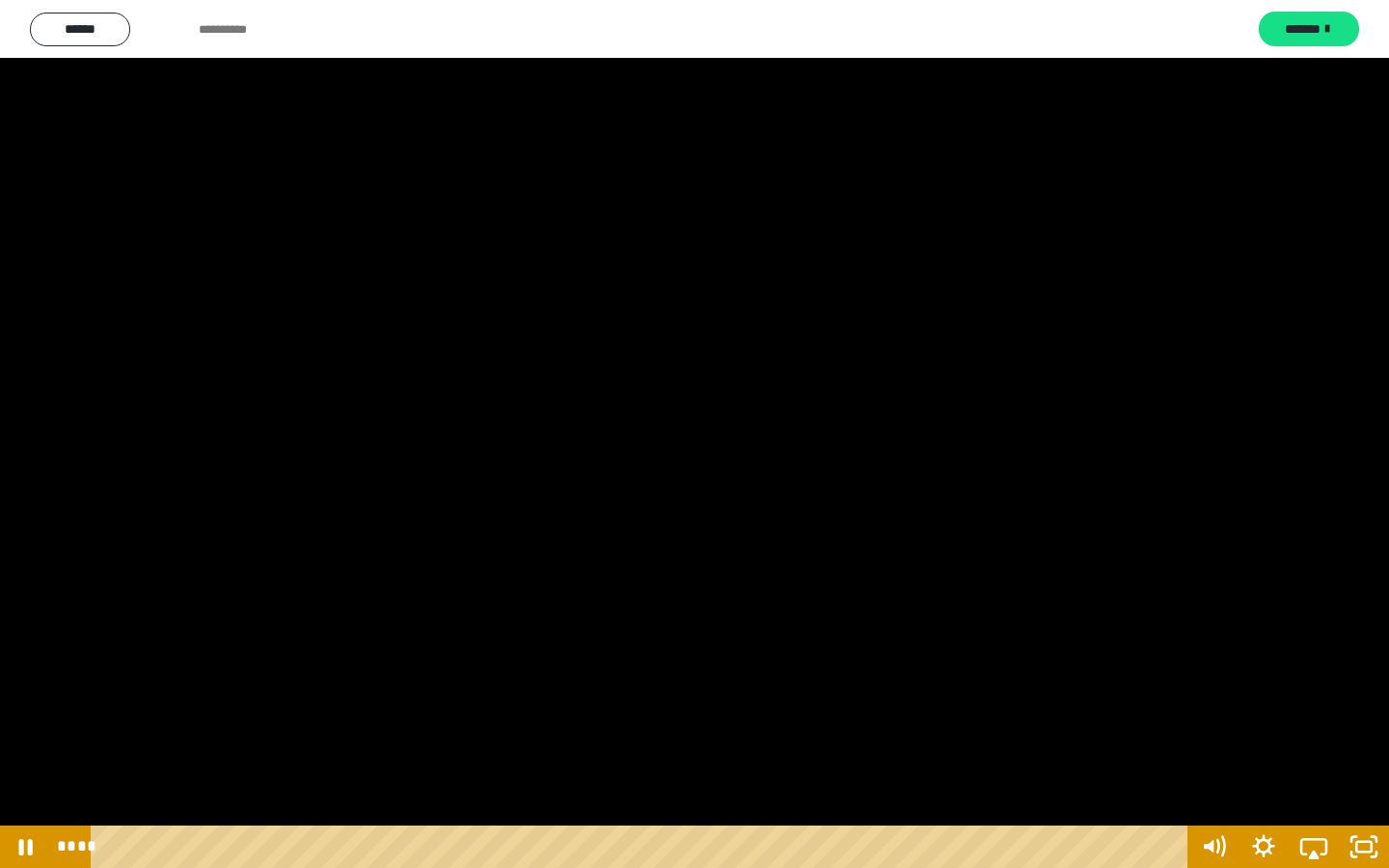 click at bounding box center (25, 847) 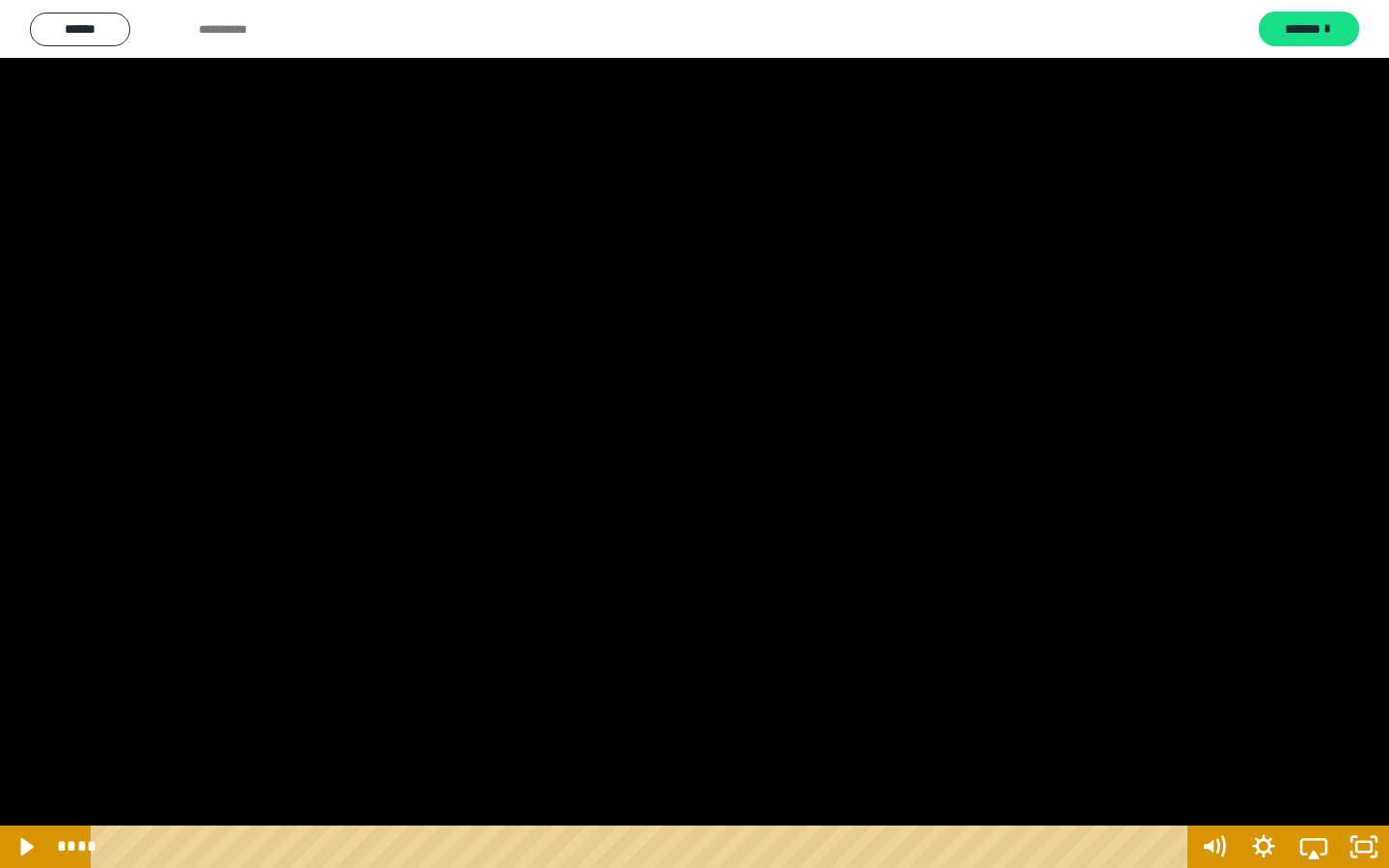 click at bounding box center [25, 847] 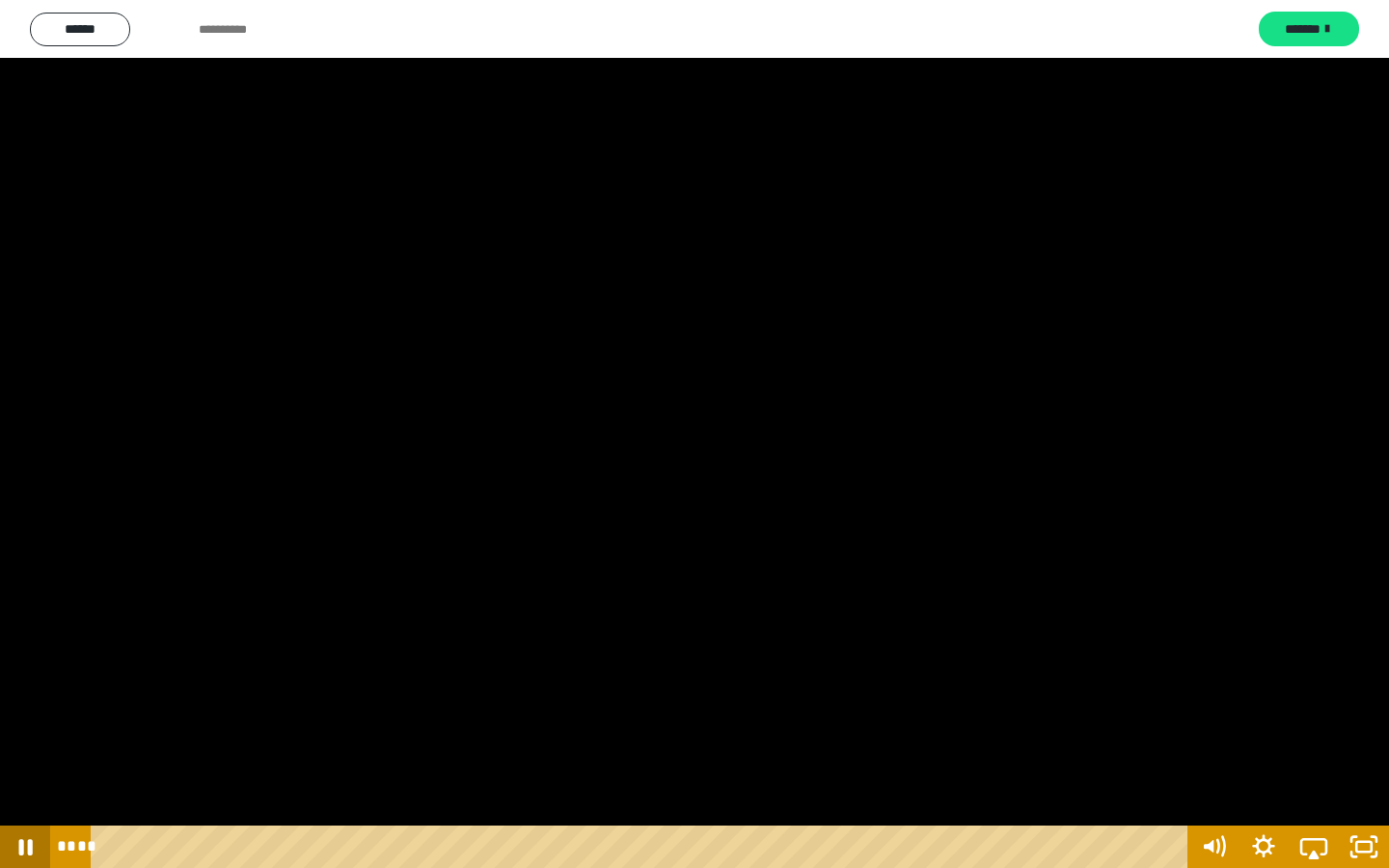 drag, startPoint x: 196, startPoint y: 846, endPoint x: 0, endPoint y: 860, distance: 196.49936 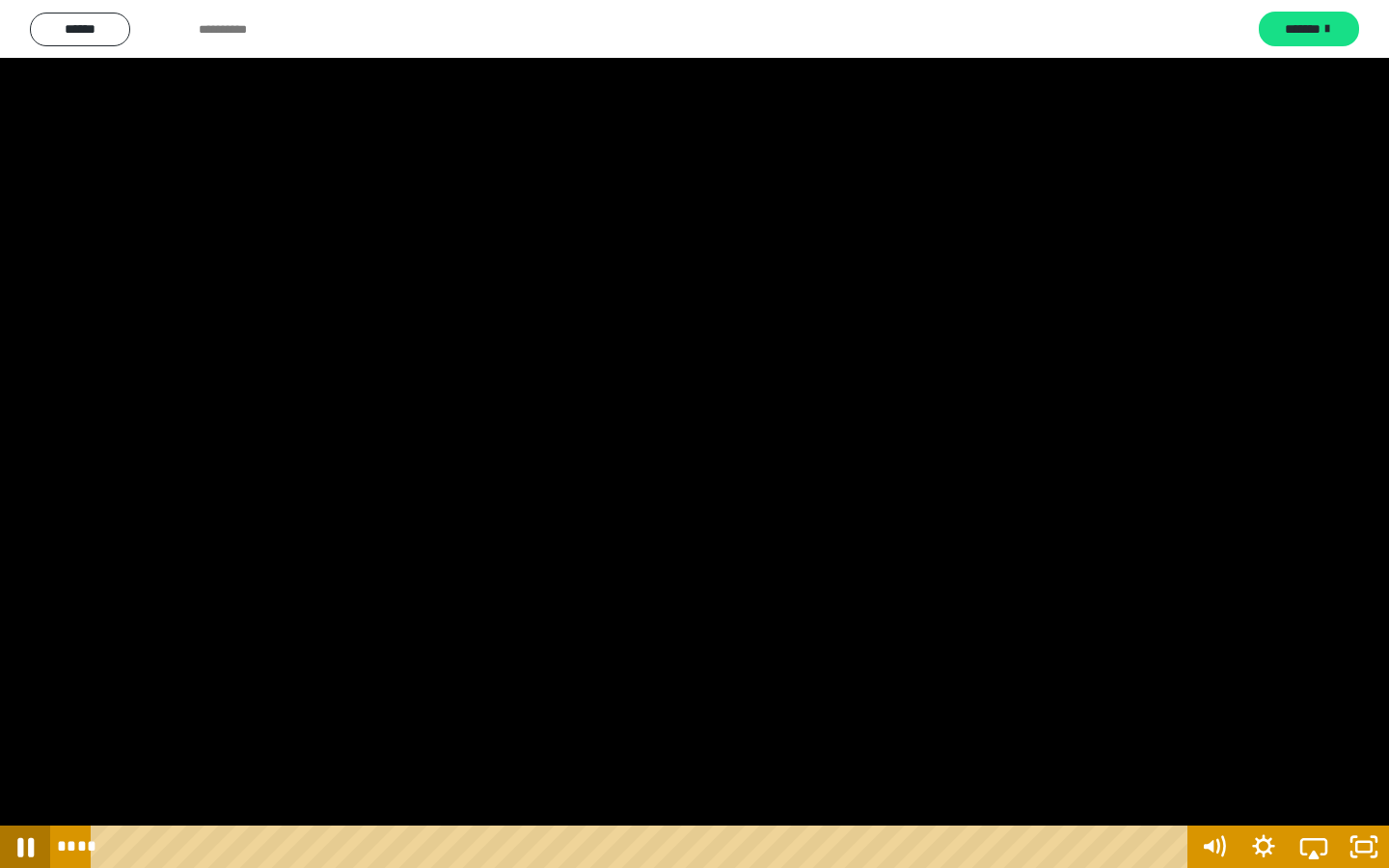 click 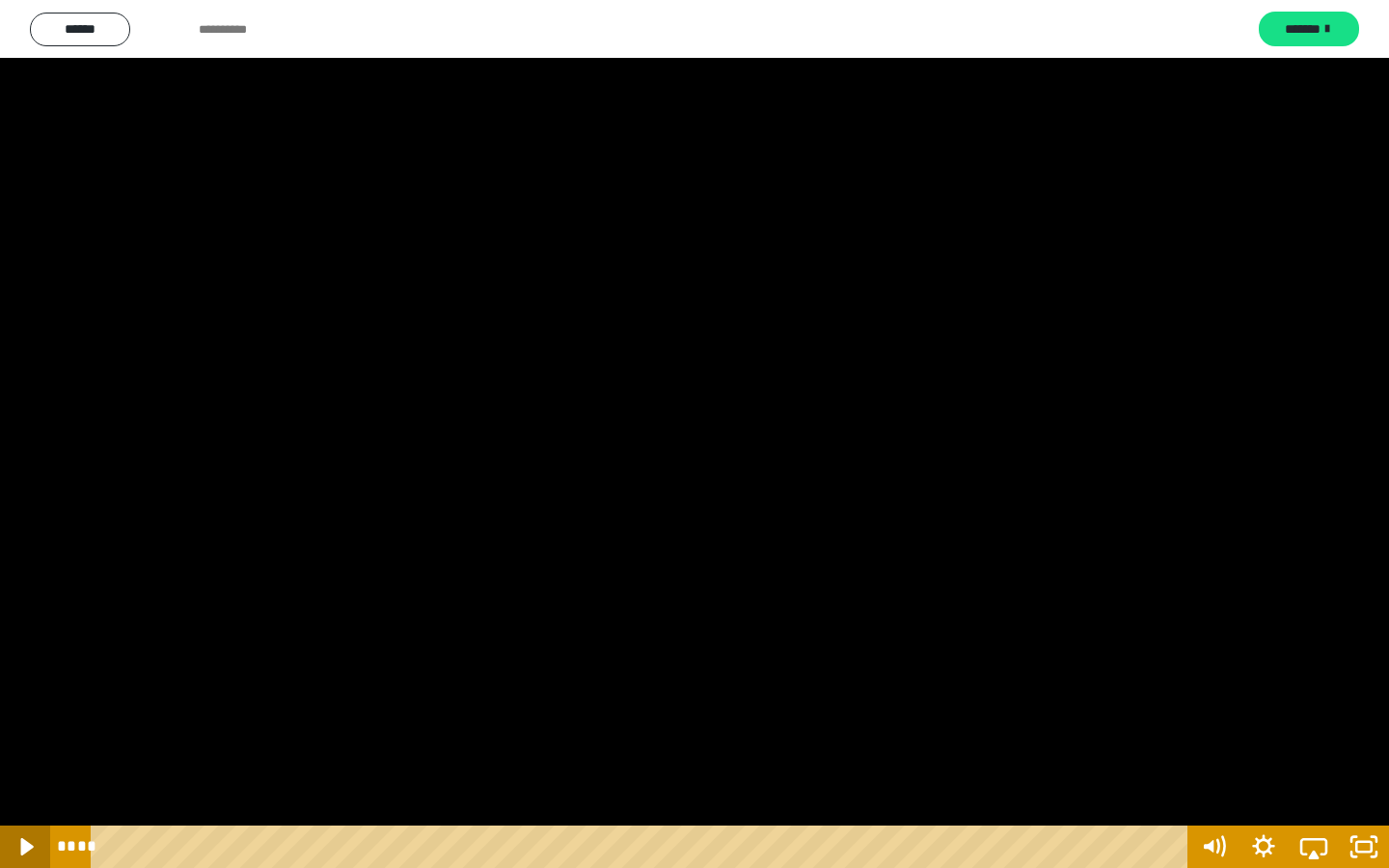 click at bounding box center [25, 847] 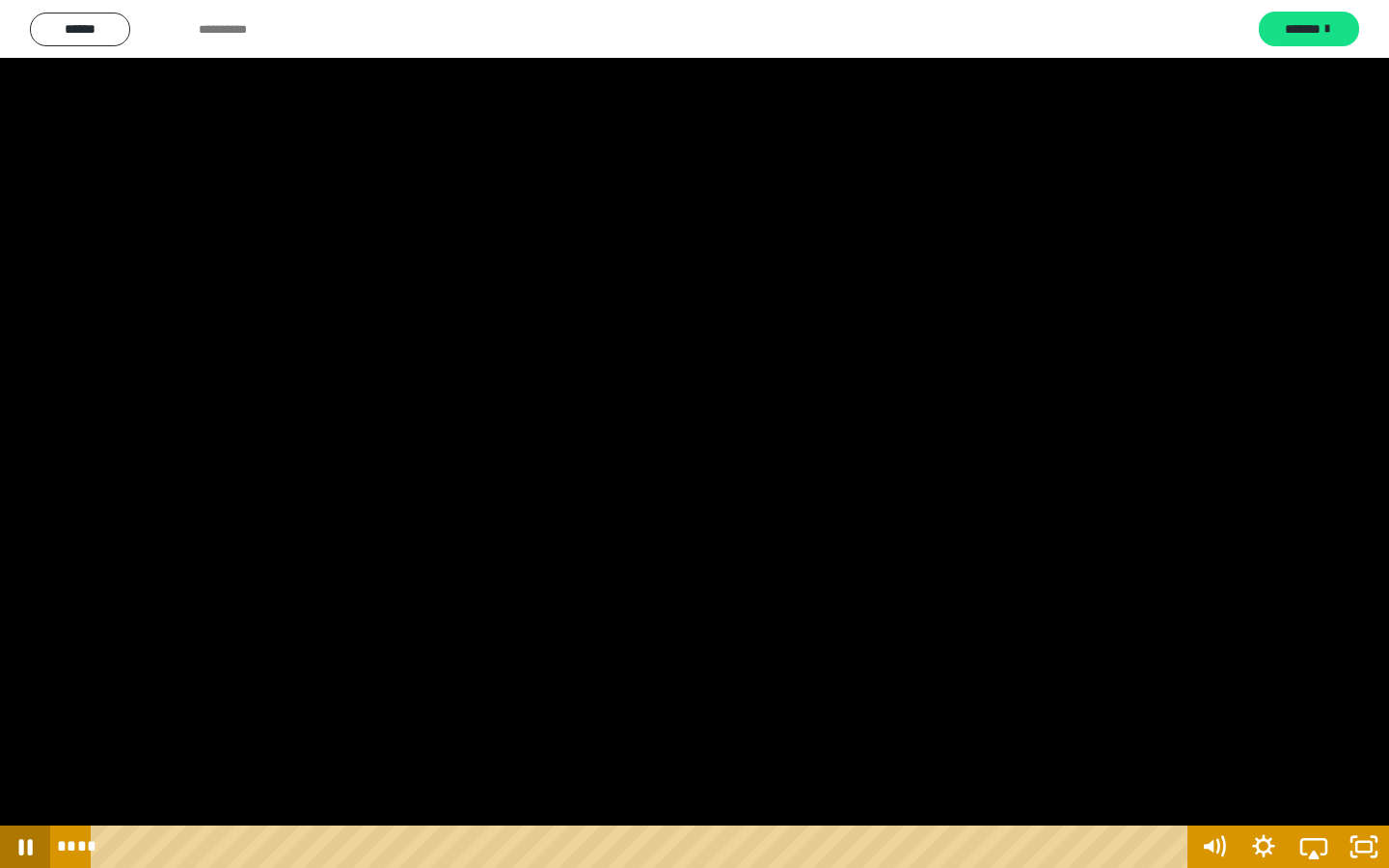 click at bounding box center [25, 847] 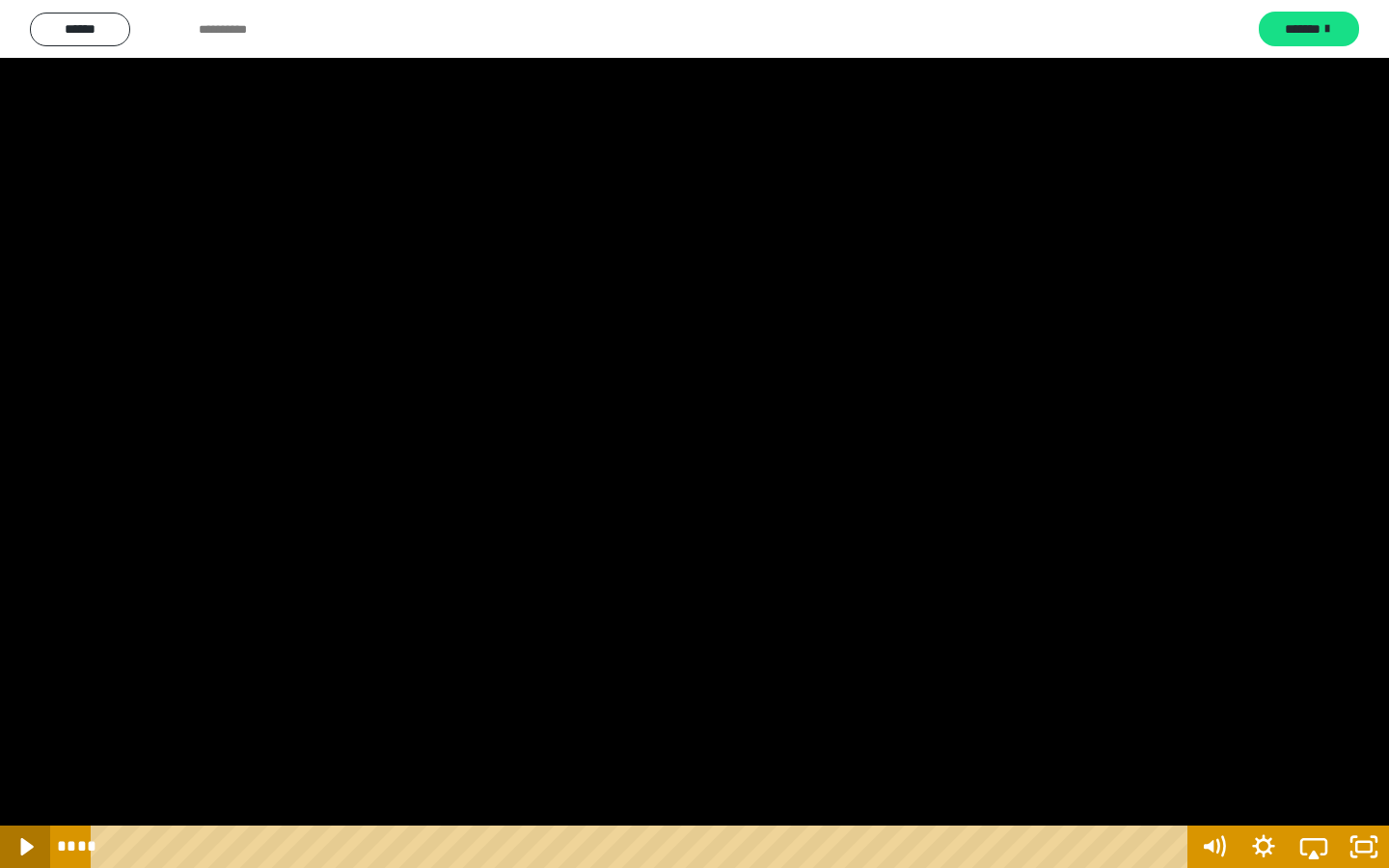 click at bounding box center [25, 847] 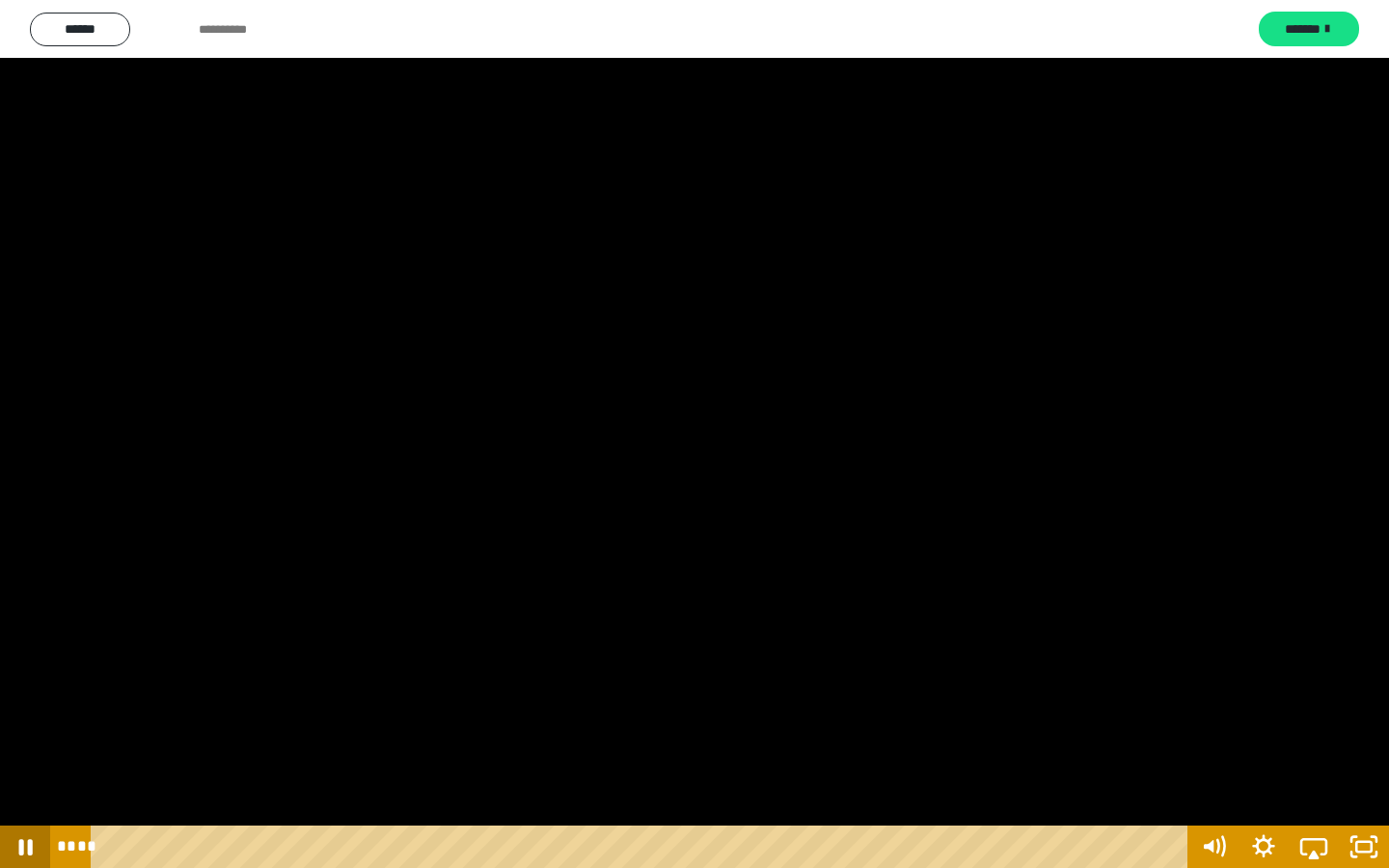 click at bounding box center [25, 847] 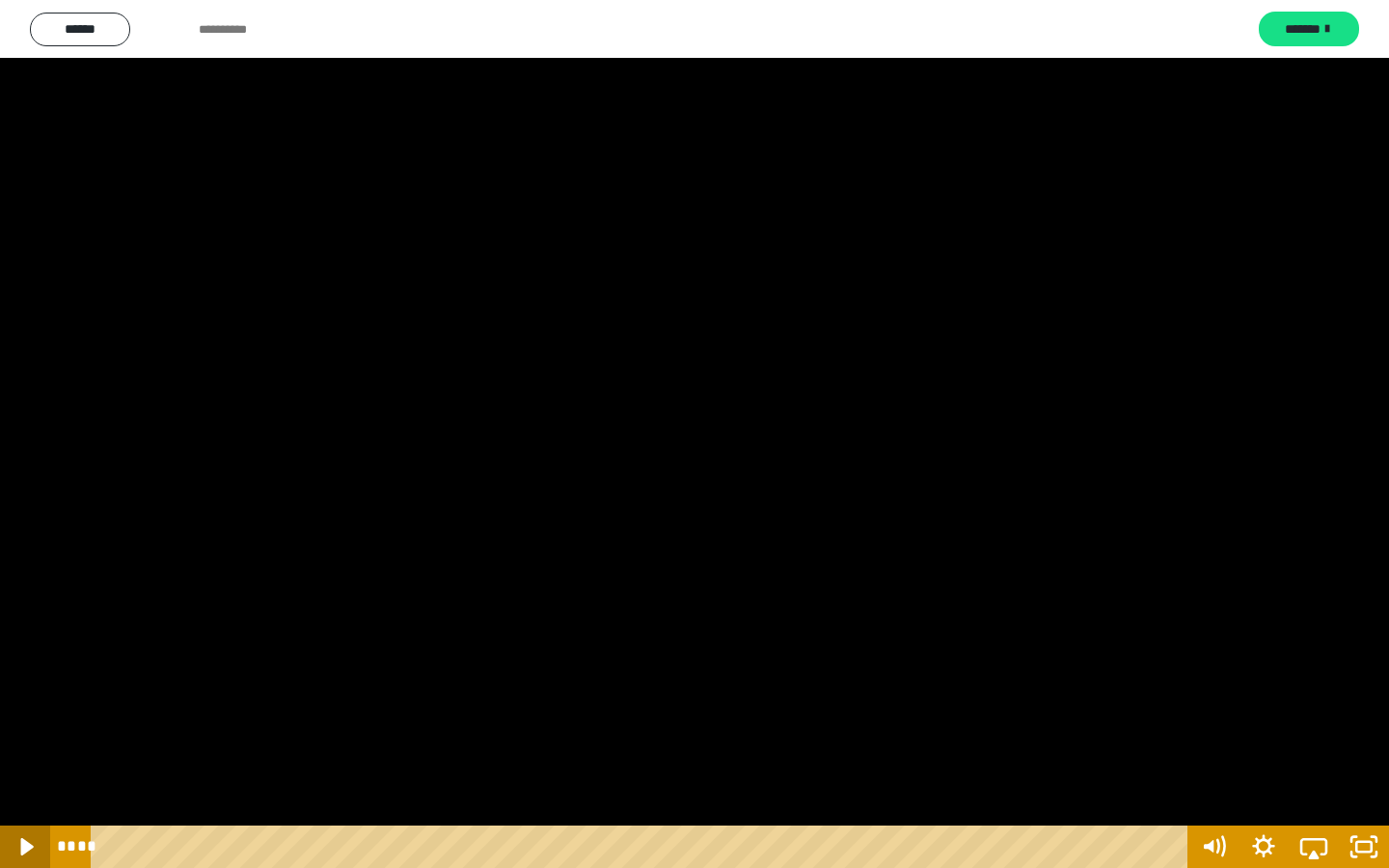 click at bounding box center [25, 847] 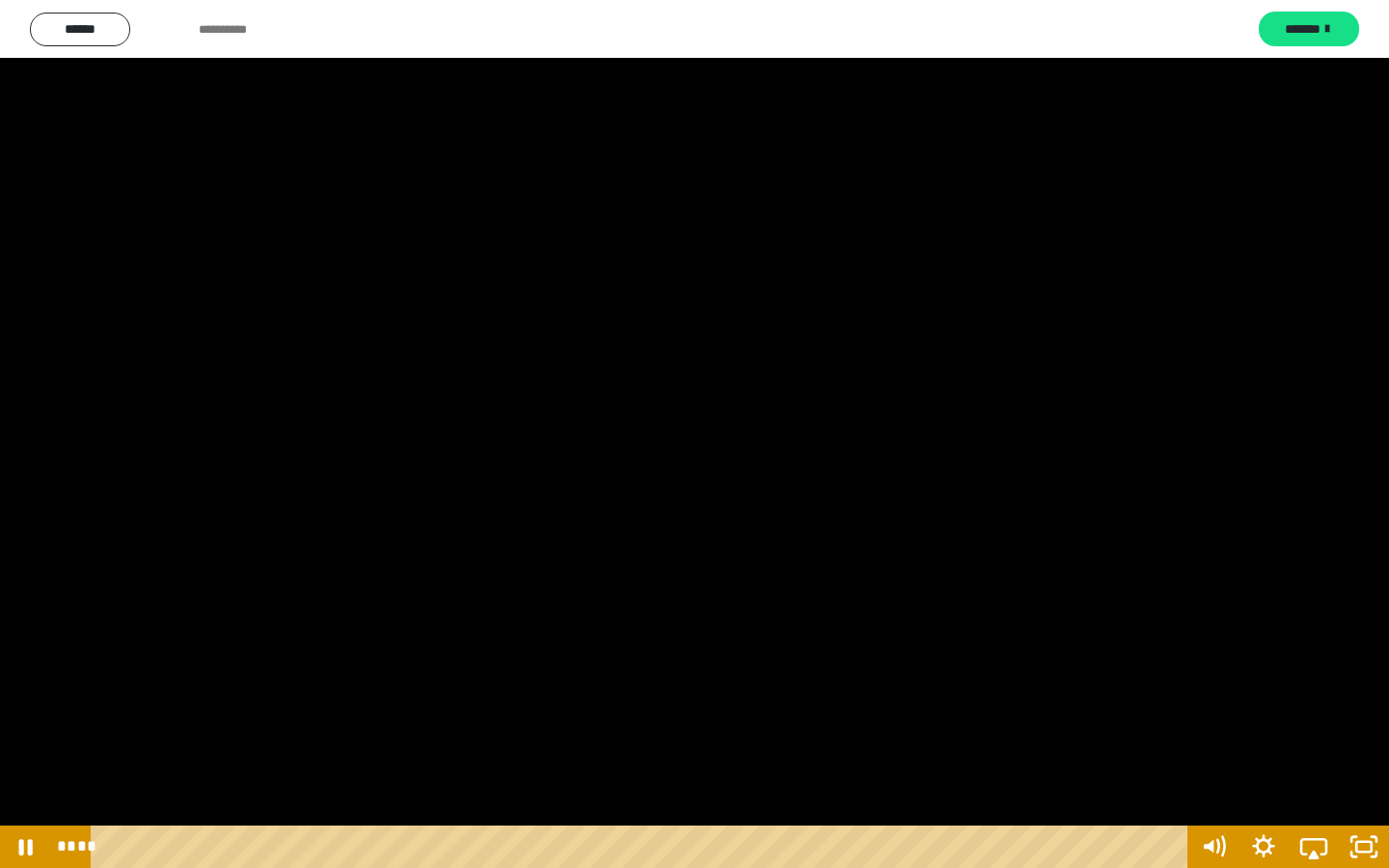 click at bounding box center [25, 847] 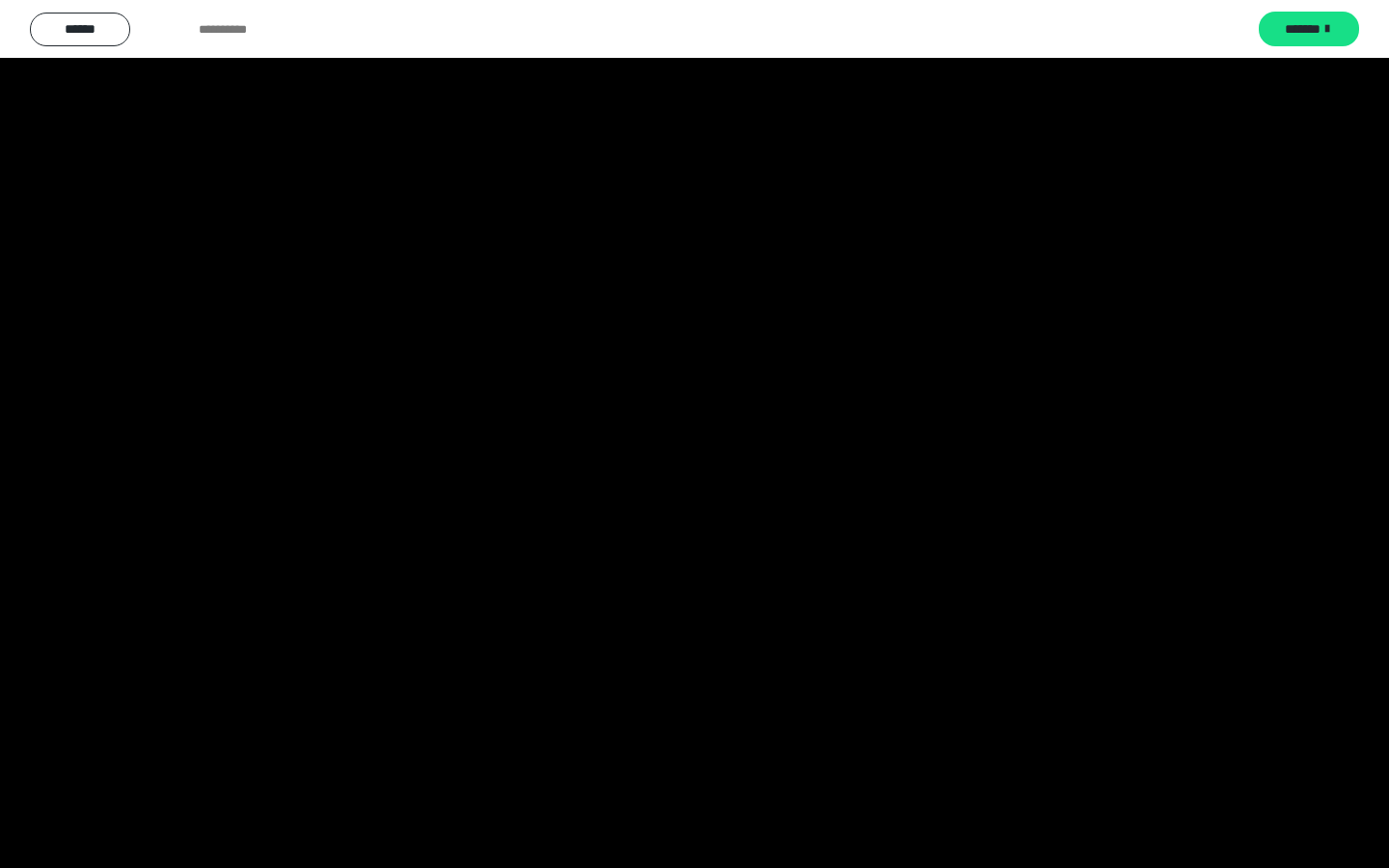 click at bounding box center (25, 847) 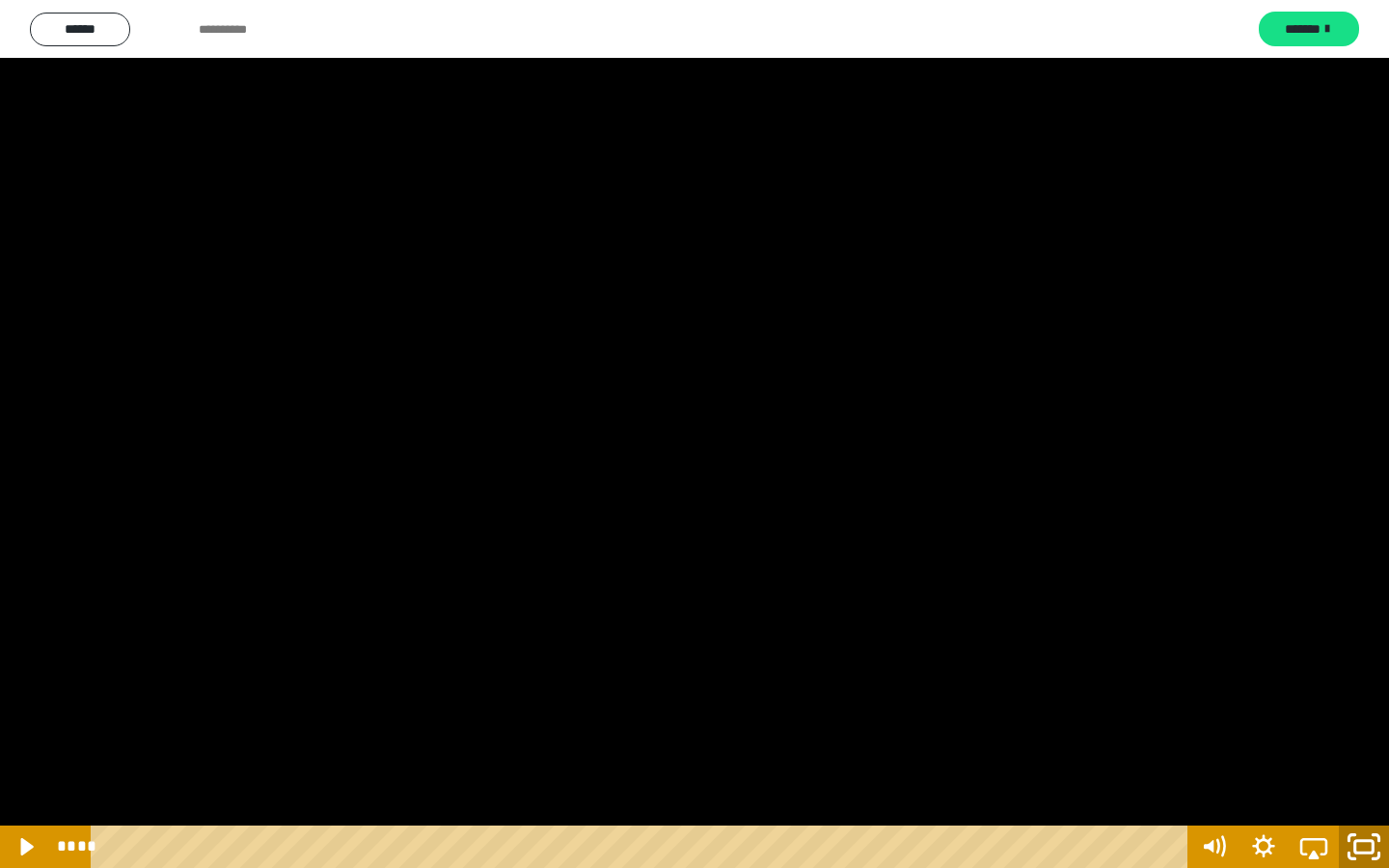 click 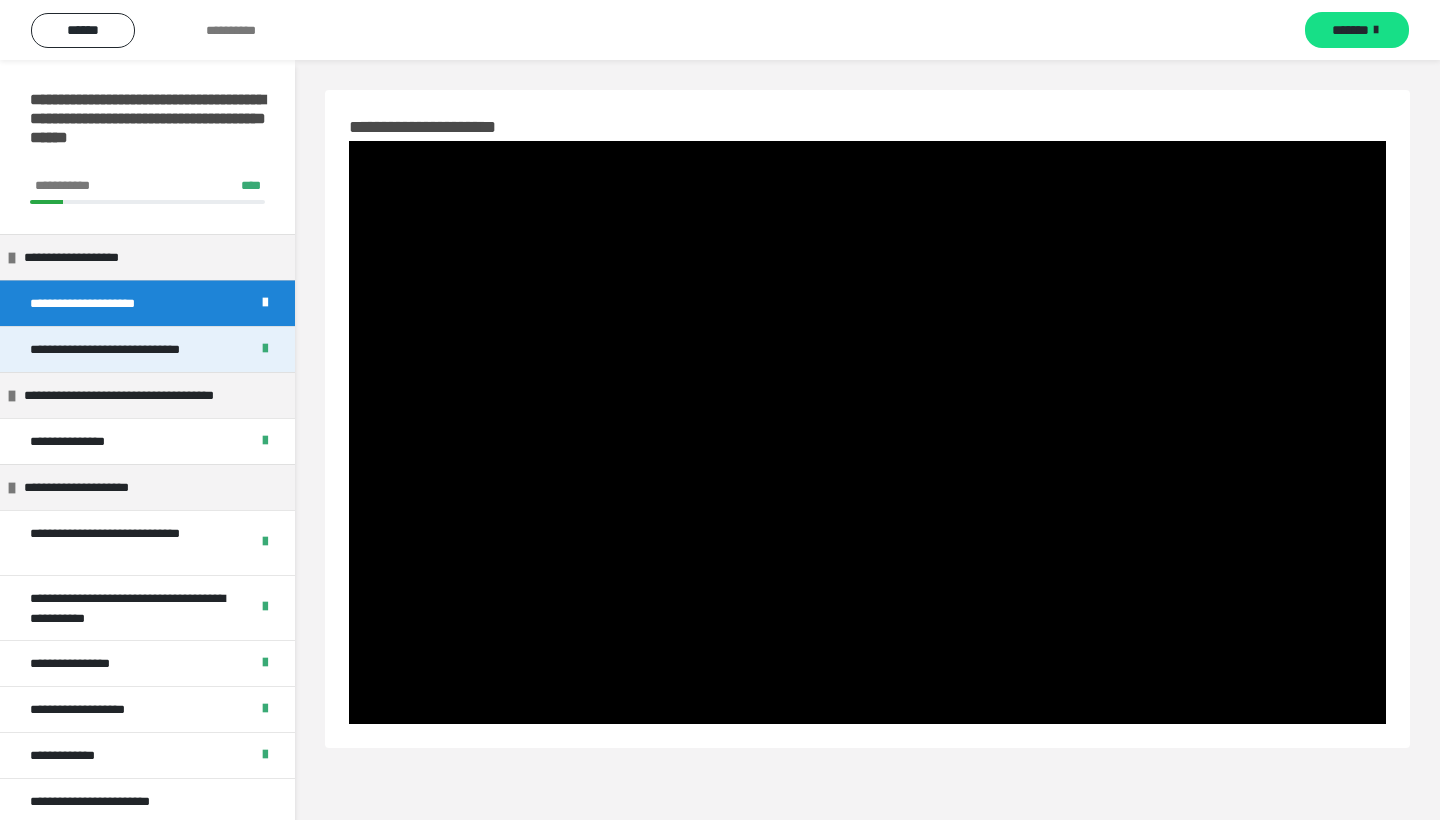 click on "**********" at bounding box center (121, 349) 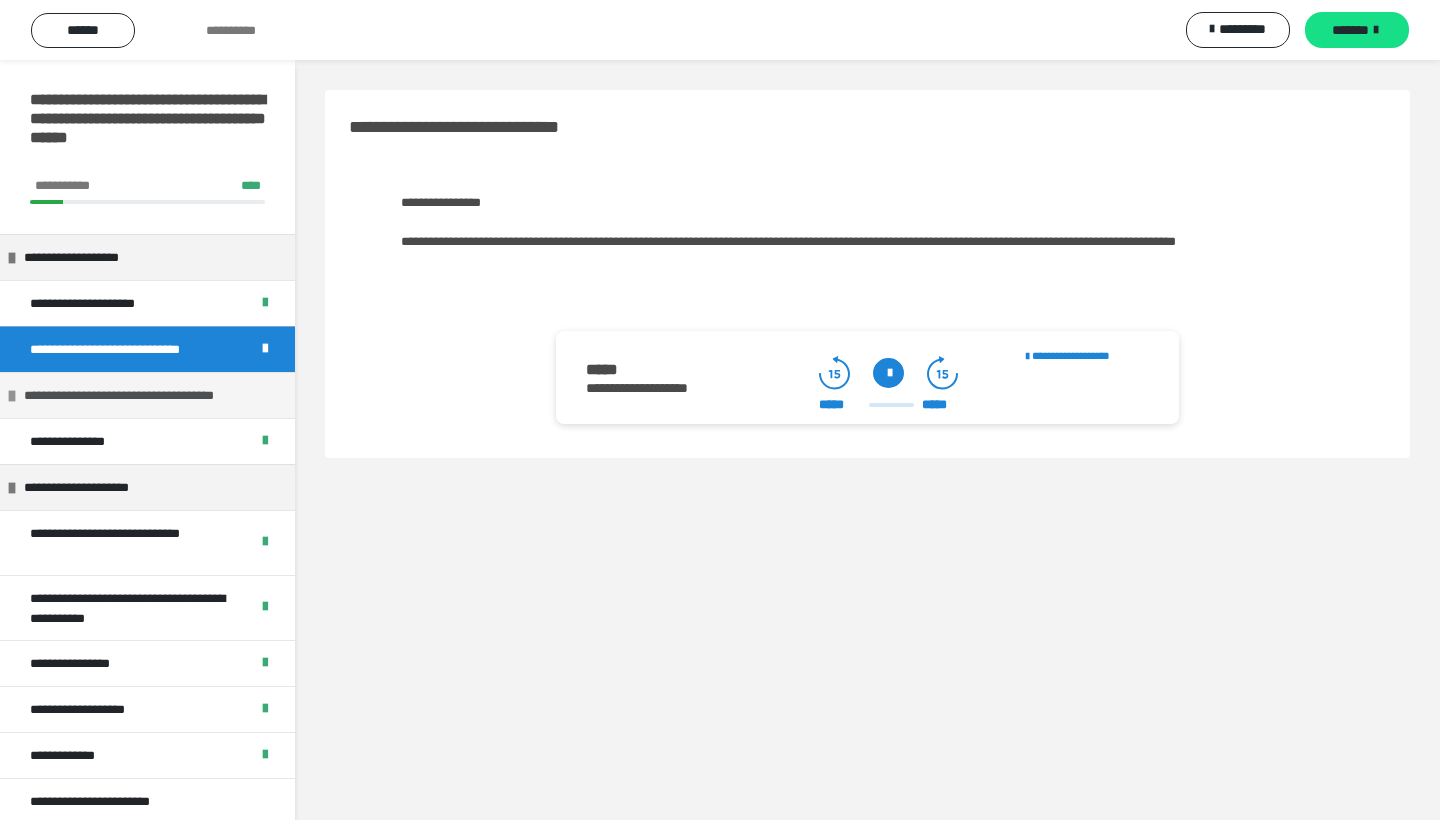 click on "**********" at bounding box center (139, 395) 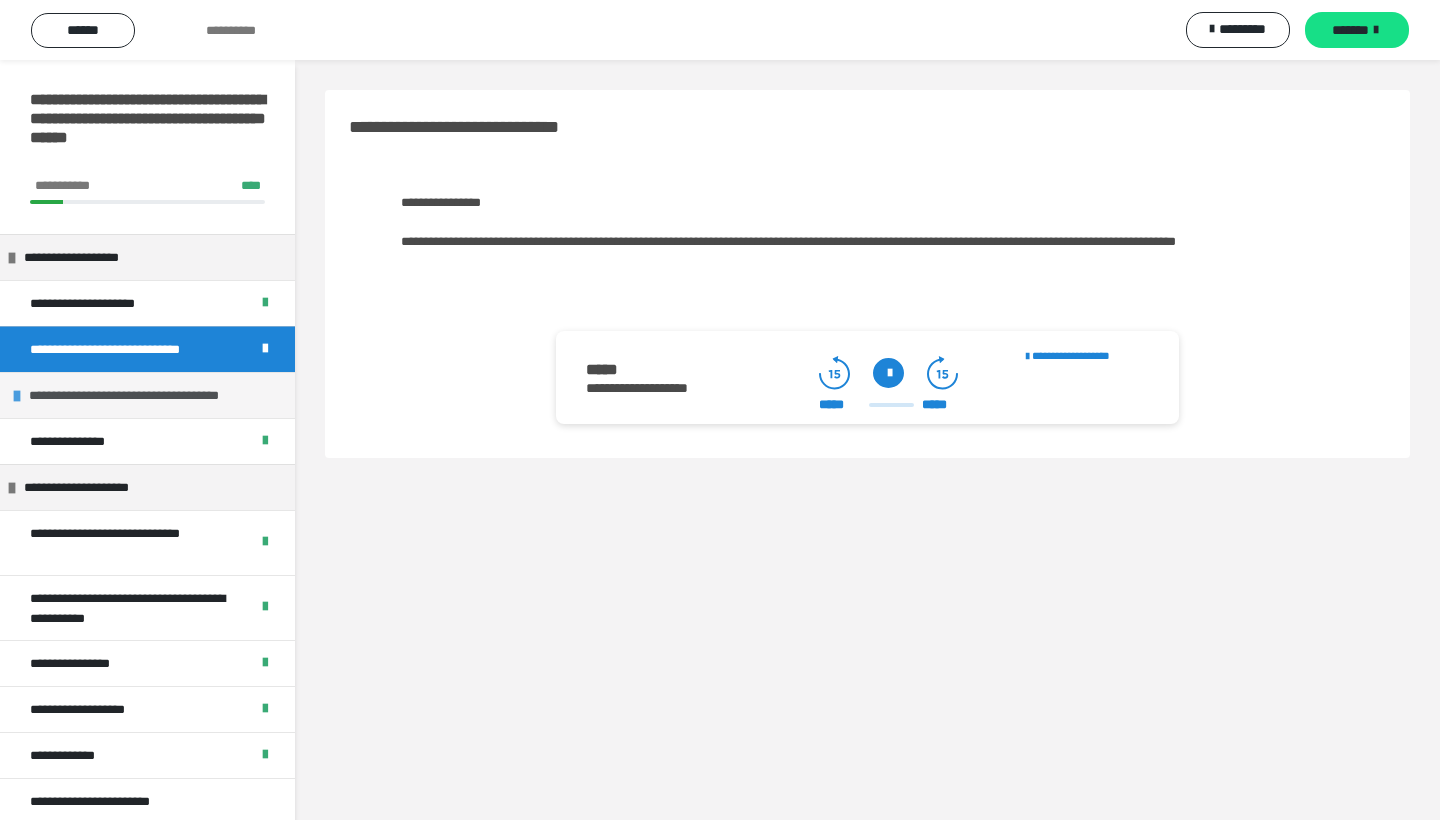 click on "**********" at bounding box center [144, 395] 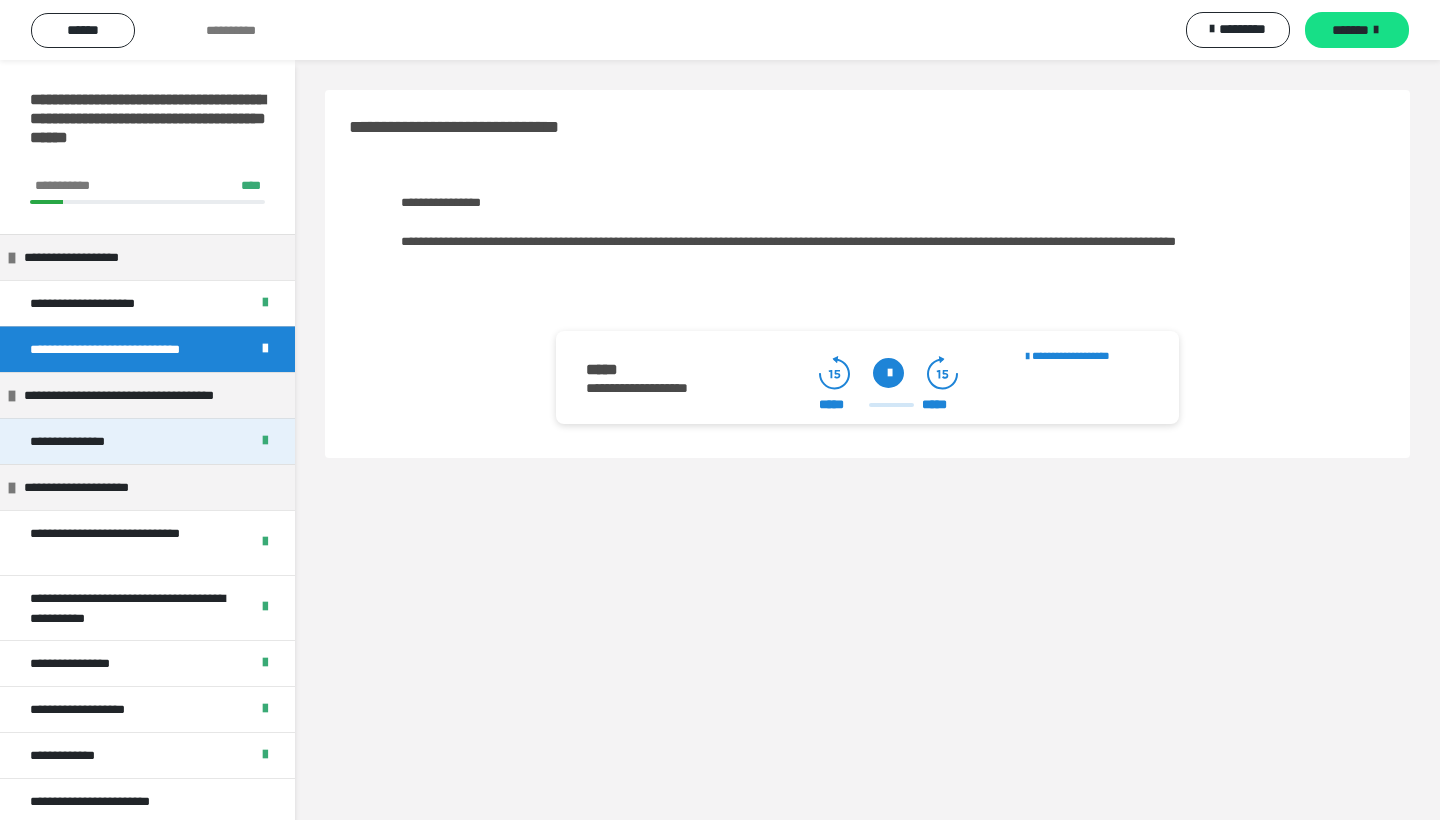 click on "**********" at bounding box center [147, 441] 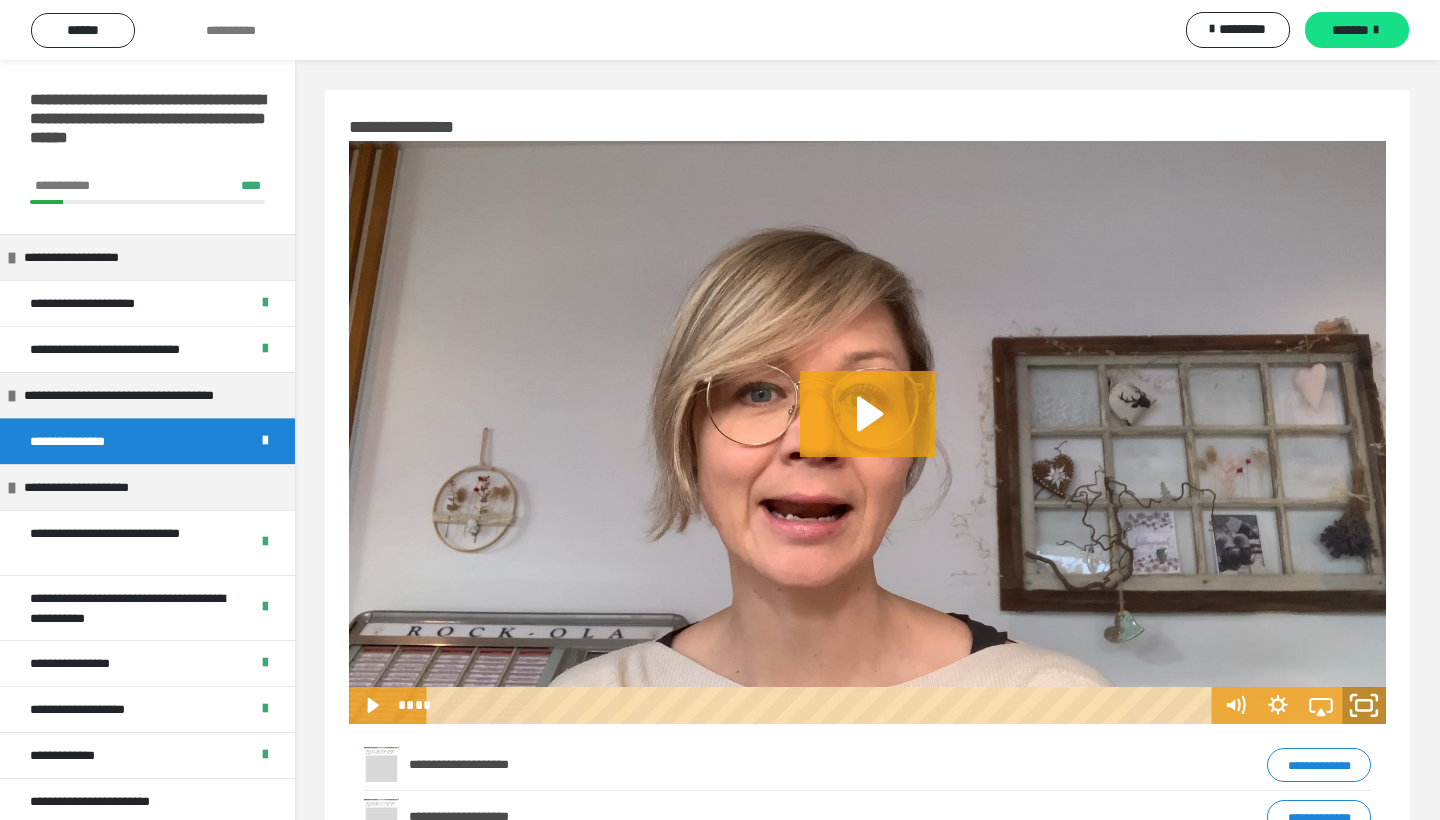 click 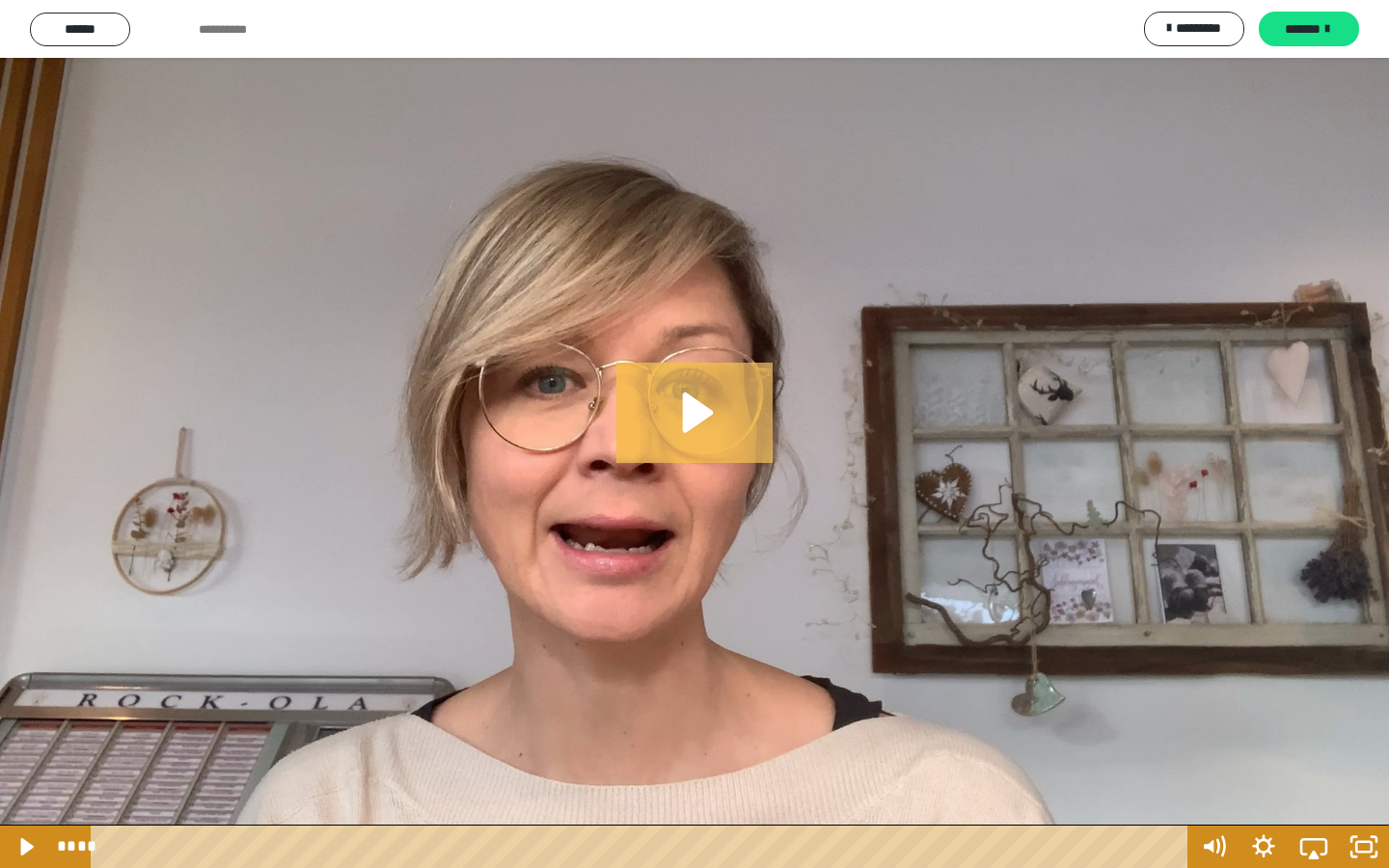 click 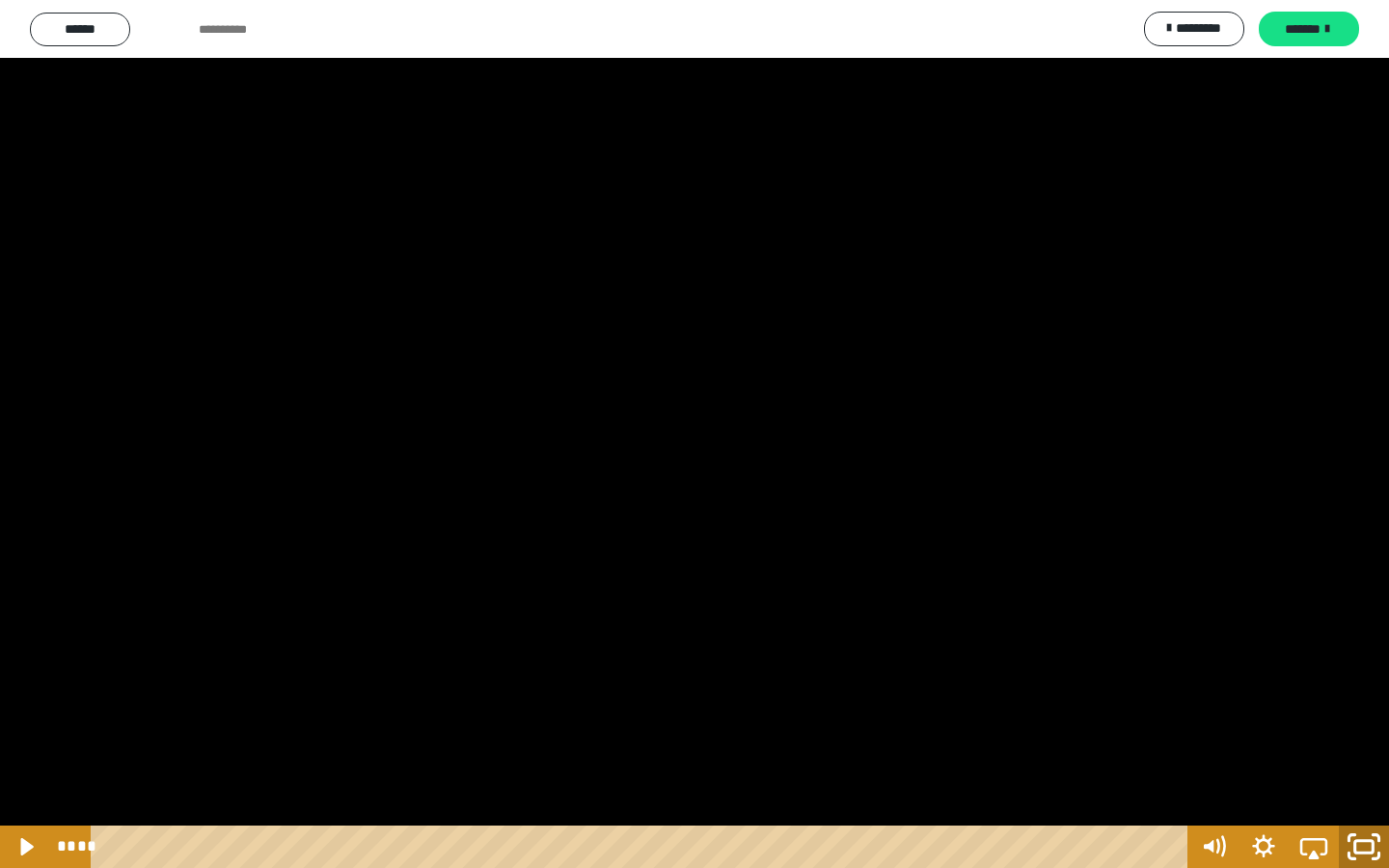 click 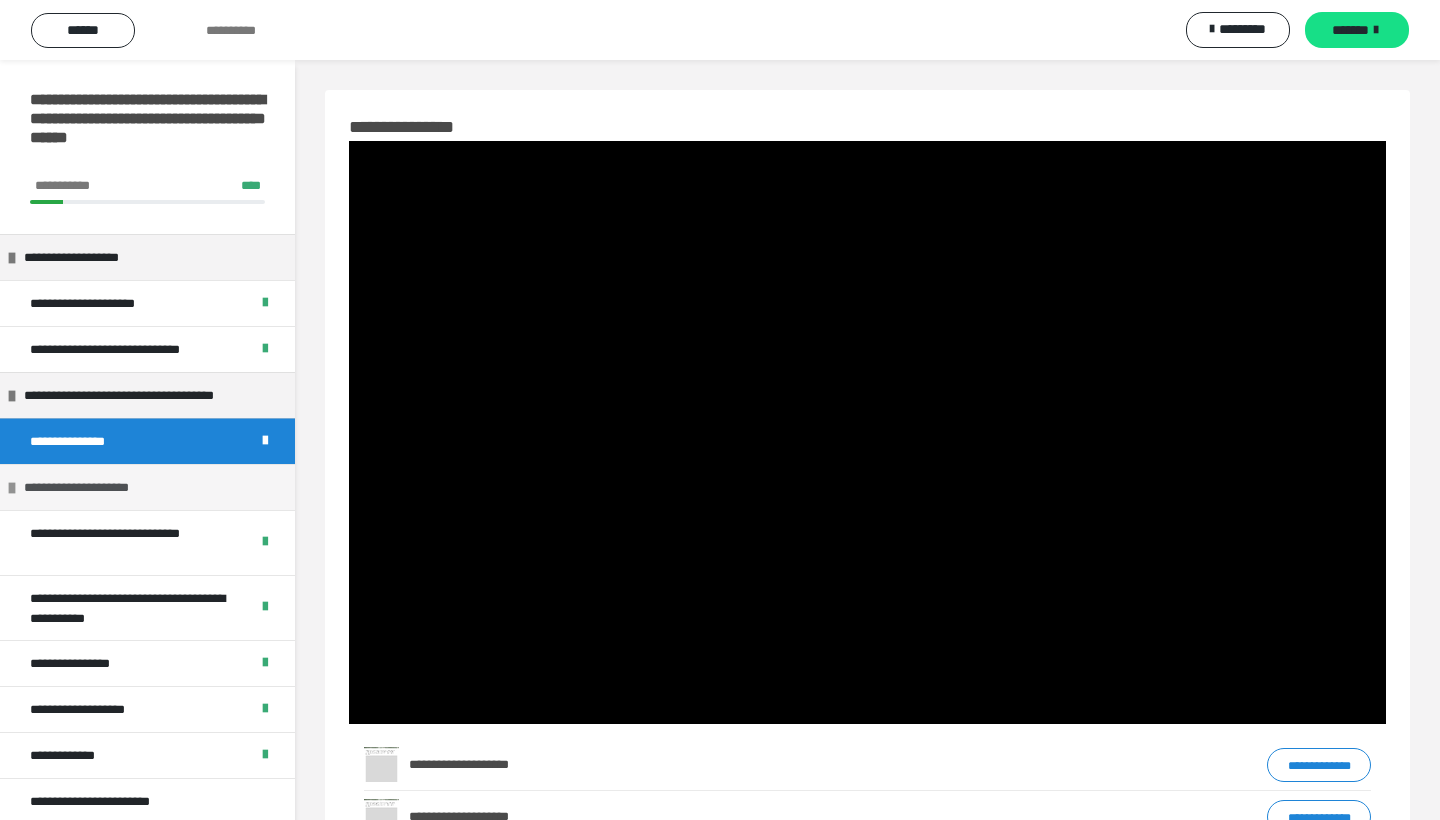 click on "**********" at bounding box center [92, 487] 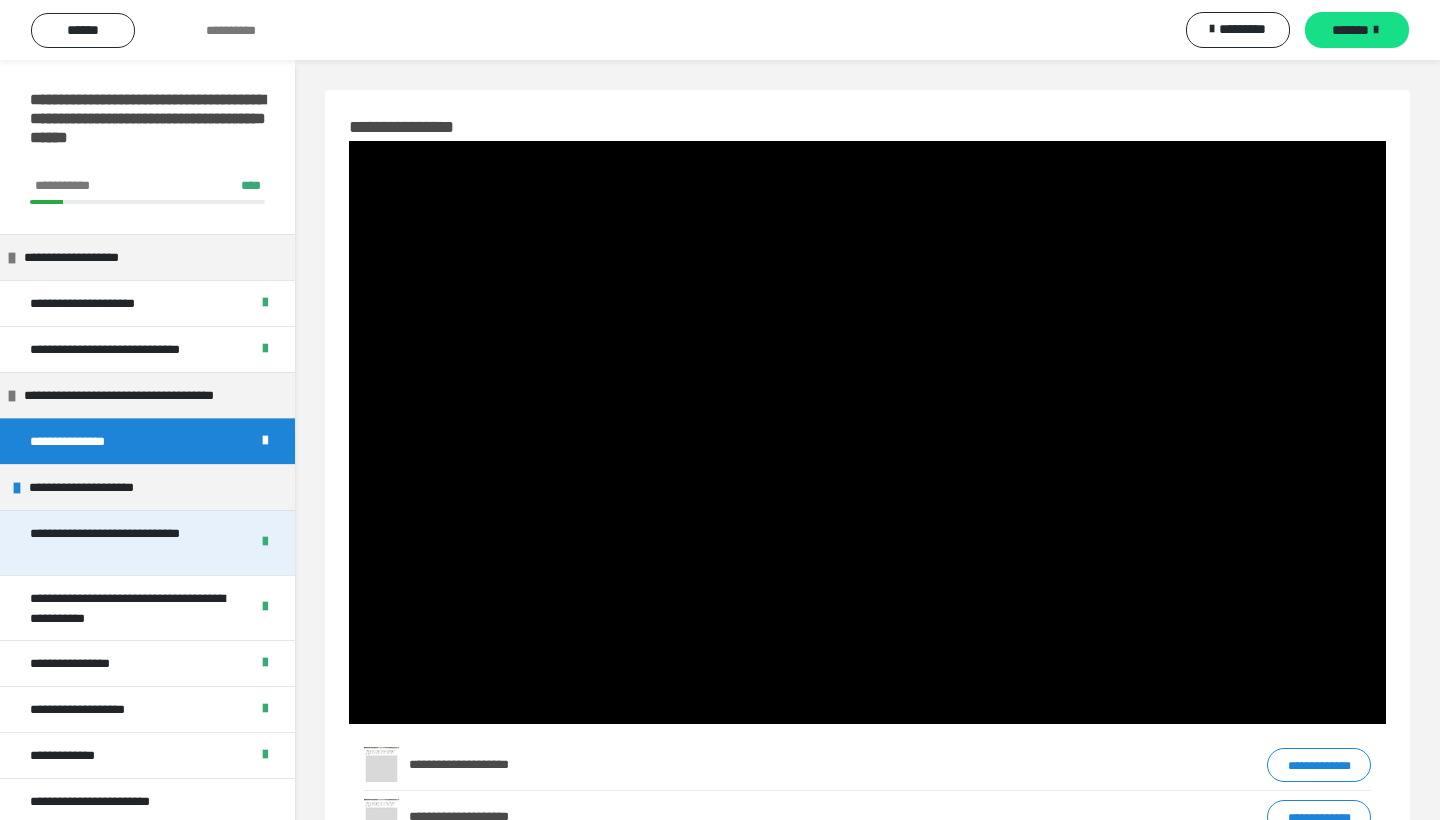 click on "**********" at bounding box center [131, 543] 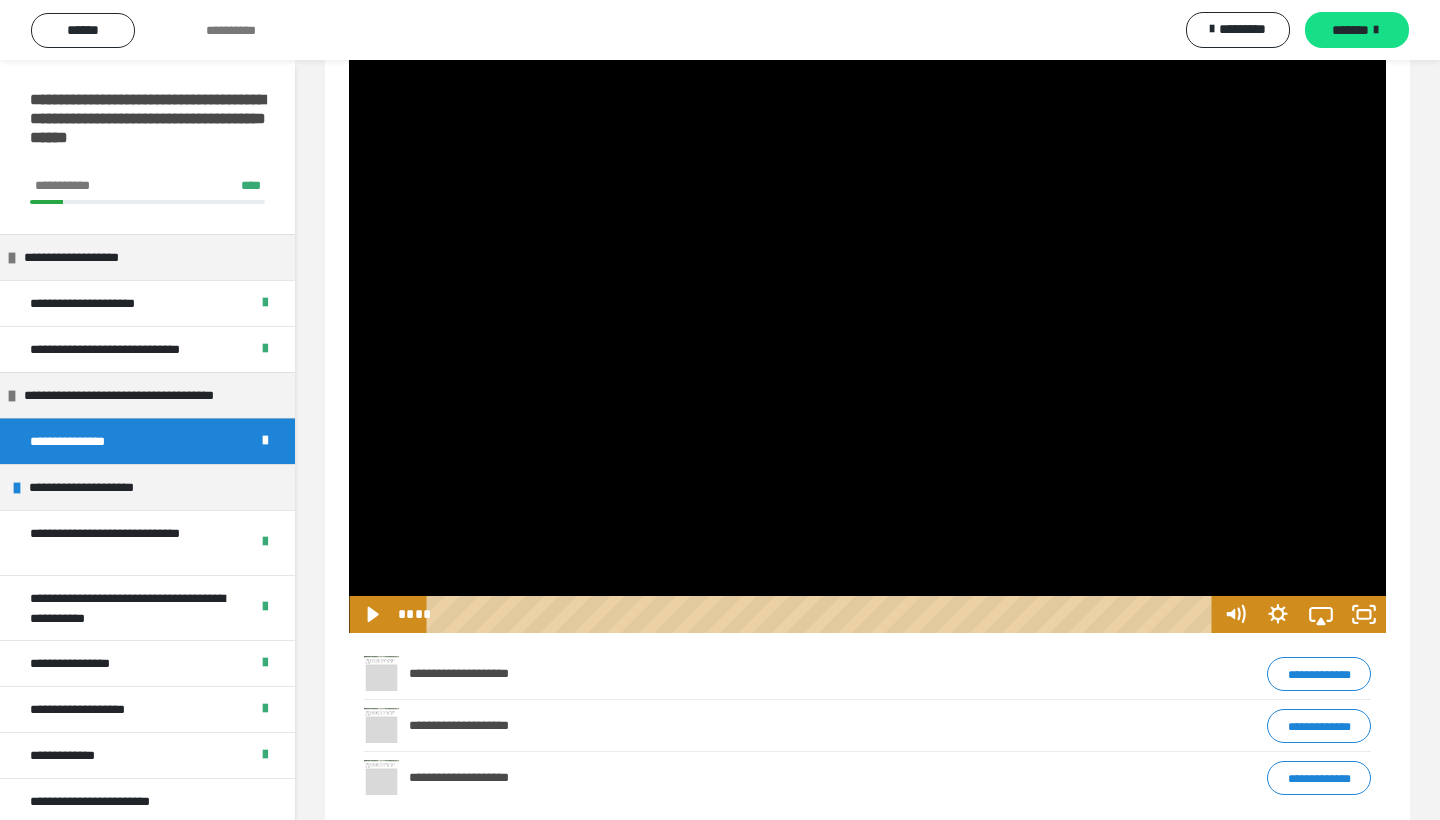 scroll, scrollTop: 99, scrollLeft: 0, axis: vertical 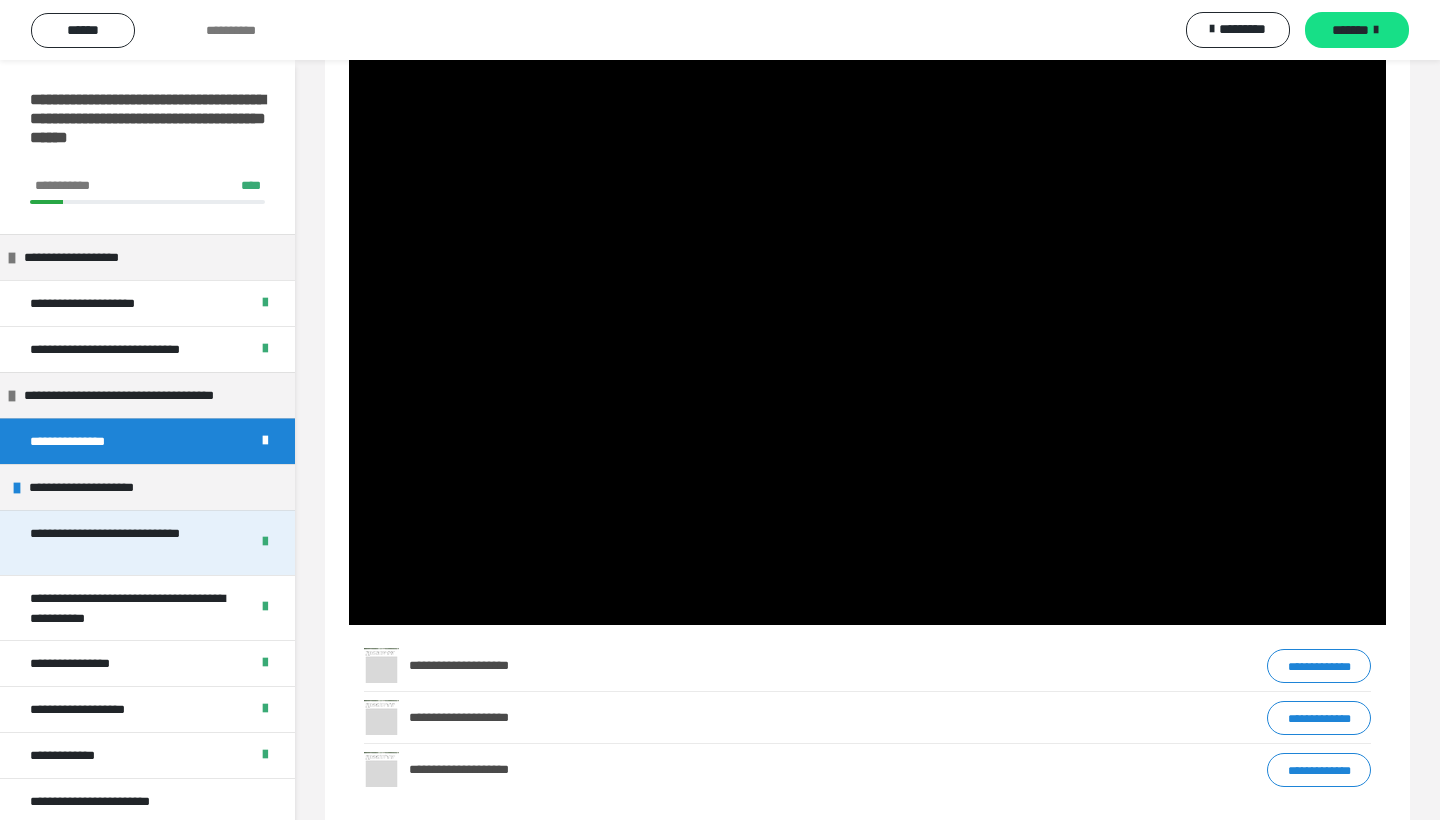 click on "**********" at bounding box center [131, 543] 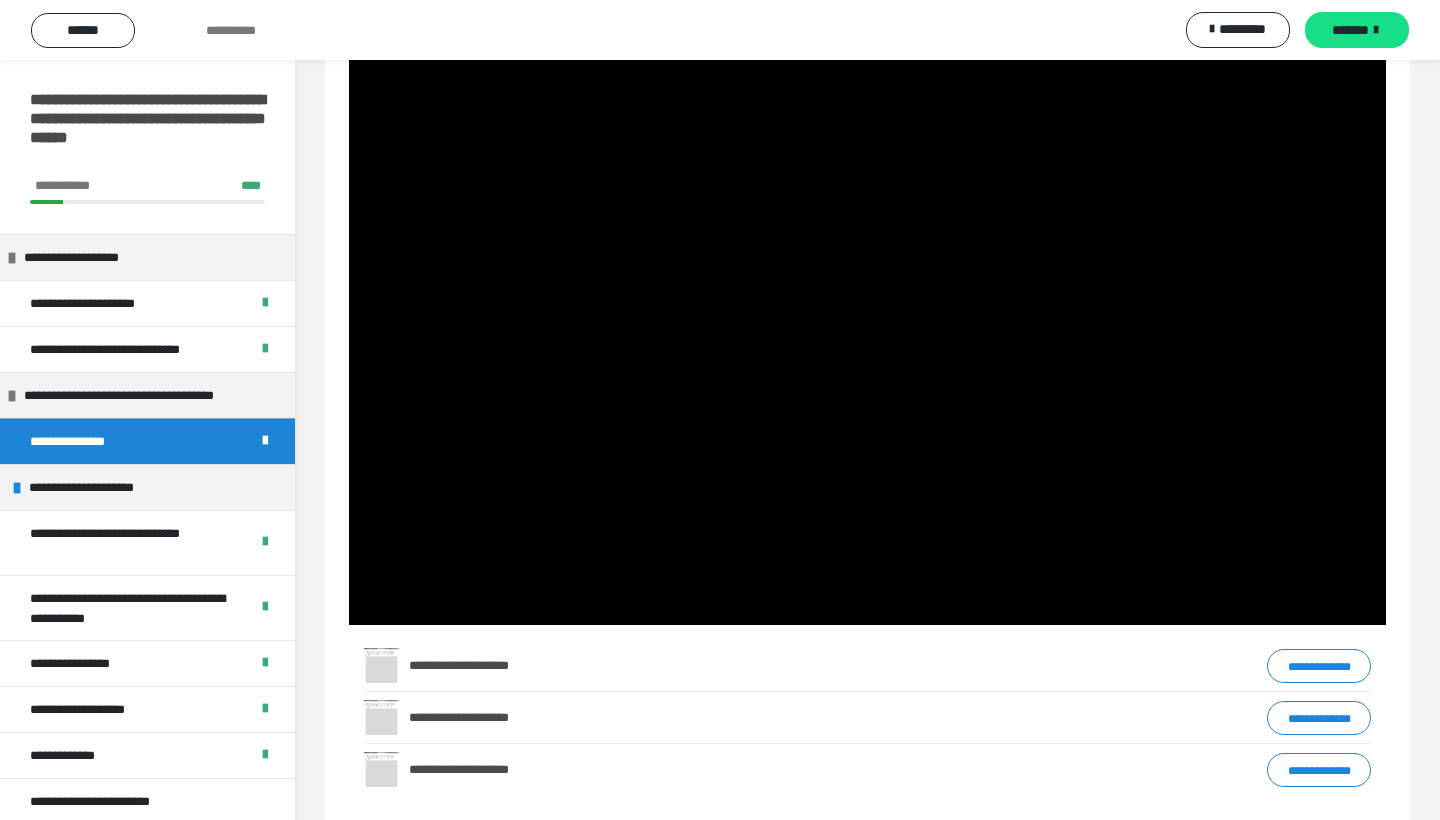 click on "**********" at bounding box center (1319, 666) 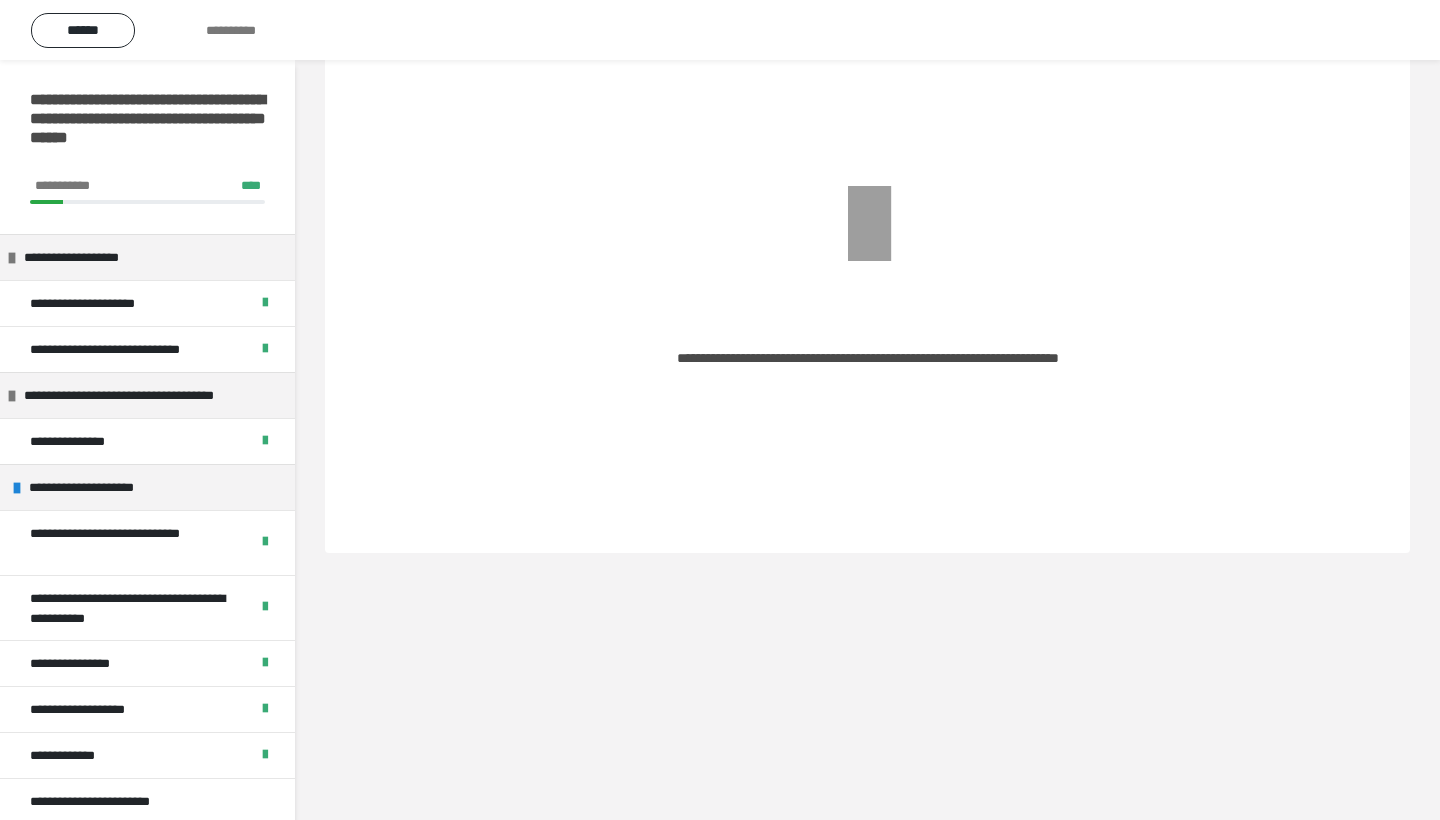 scroll, scrollTop: 60, scrollLeft: 0, axis: vertical 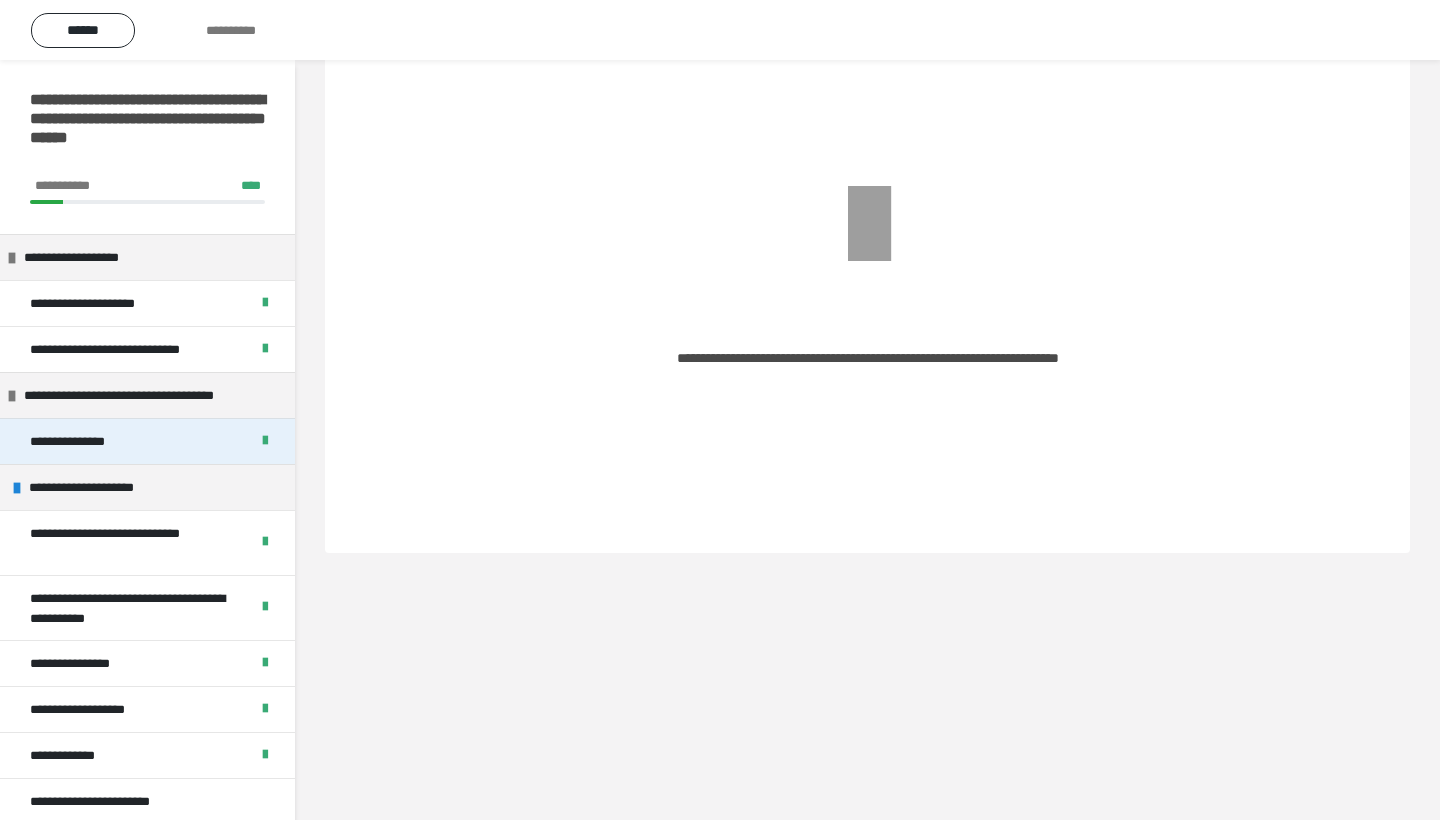 click on "**********" at bounding box center (87, 441) 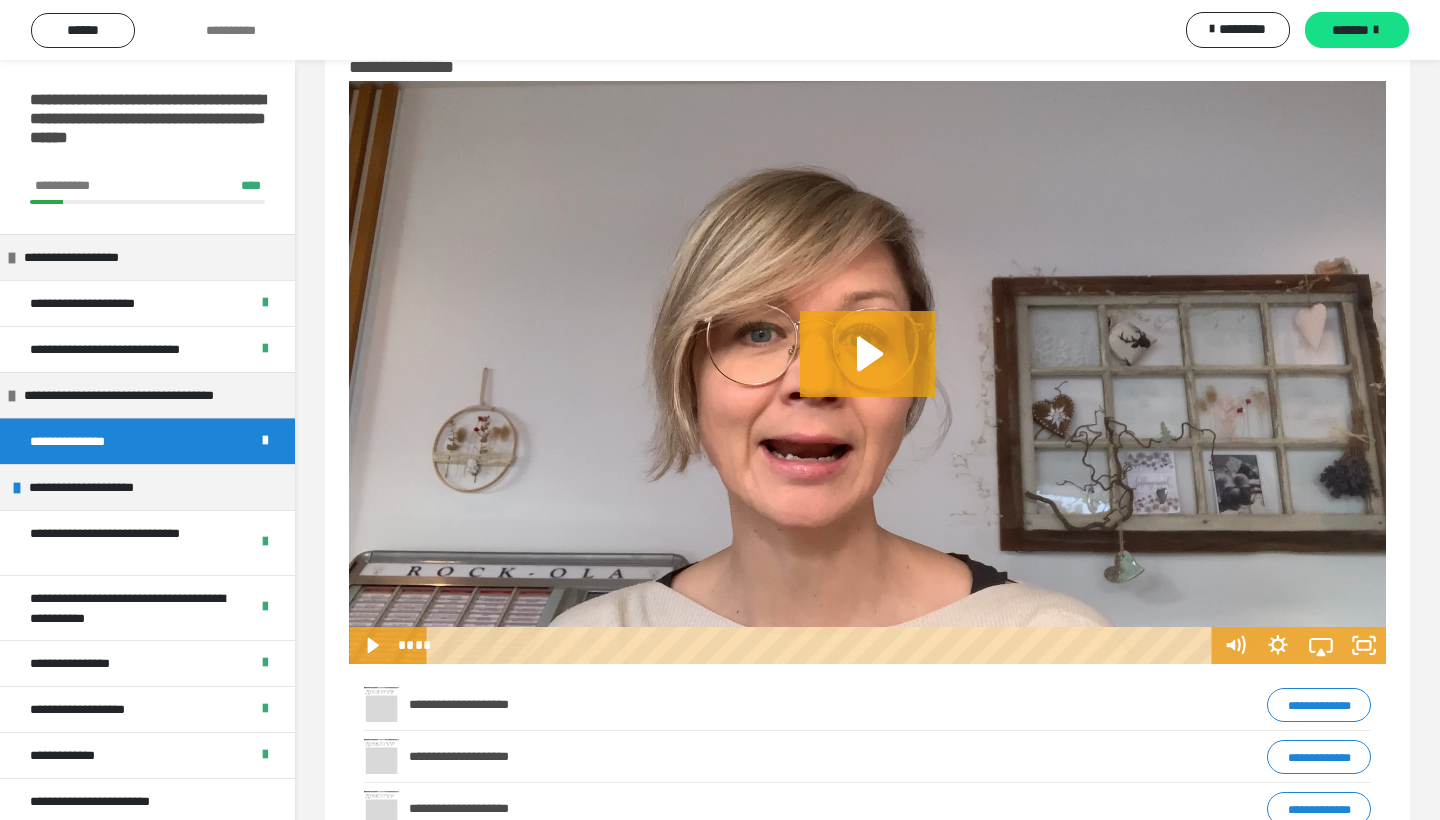 click on "**********" at bounding box center (474, 756) 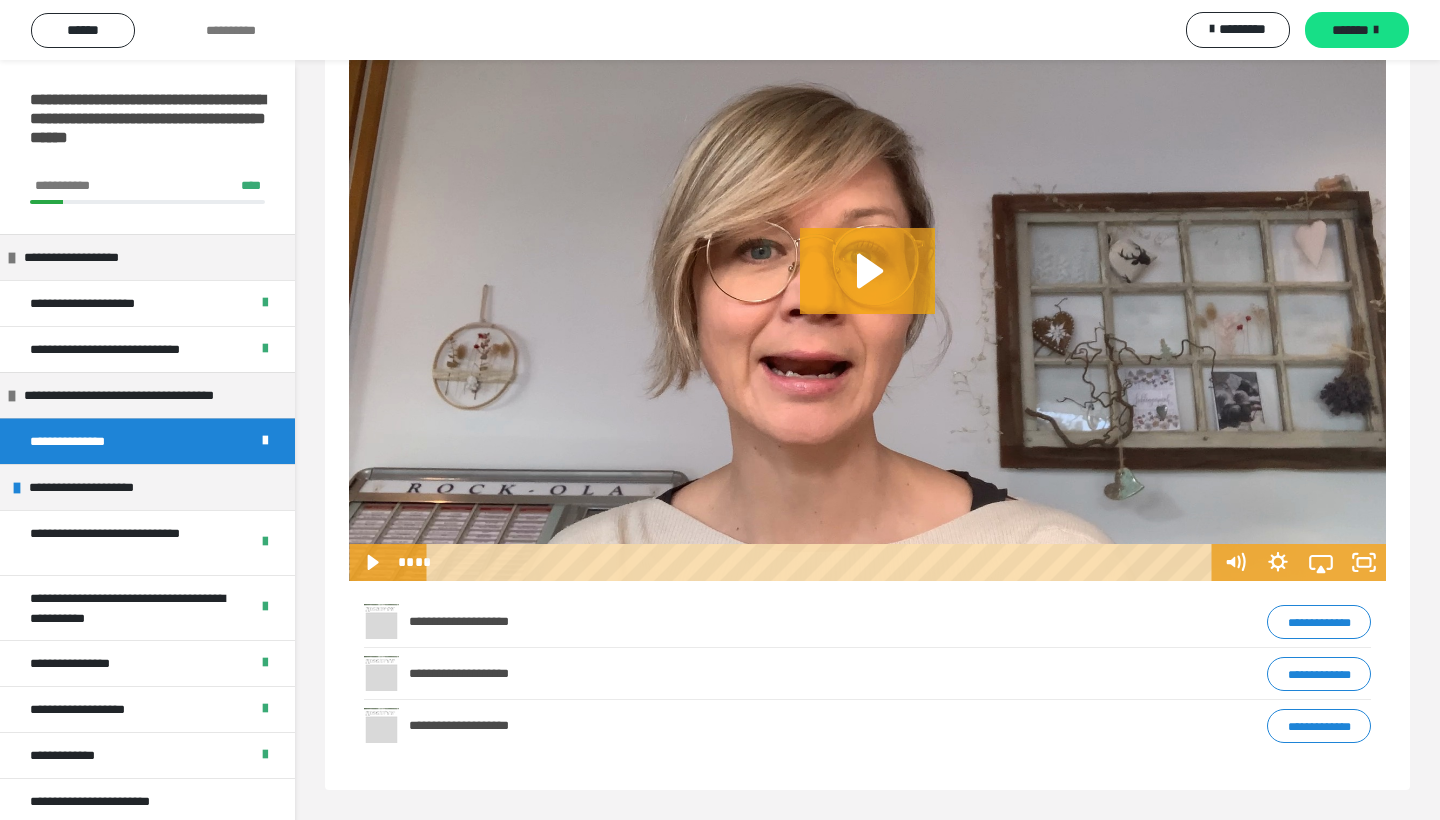 scroll, scrollTop: 143, scrollLeft: 0, axis: vertical 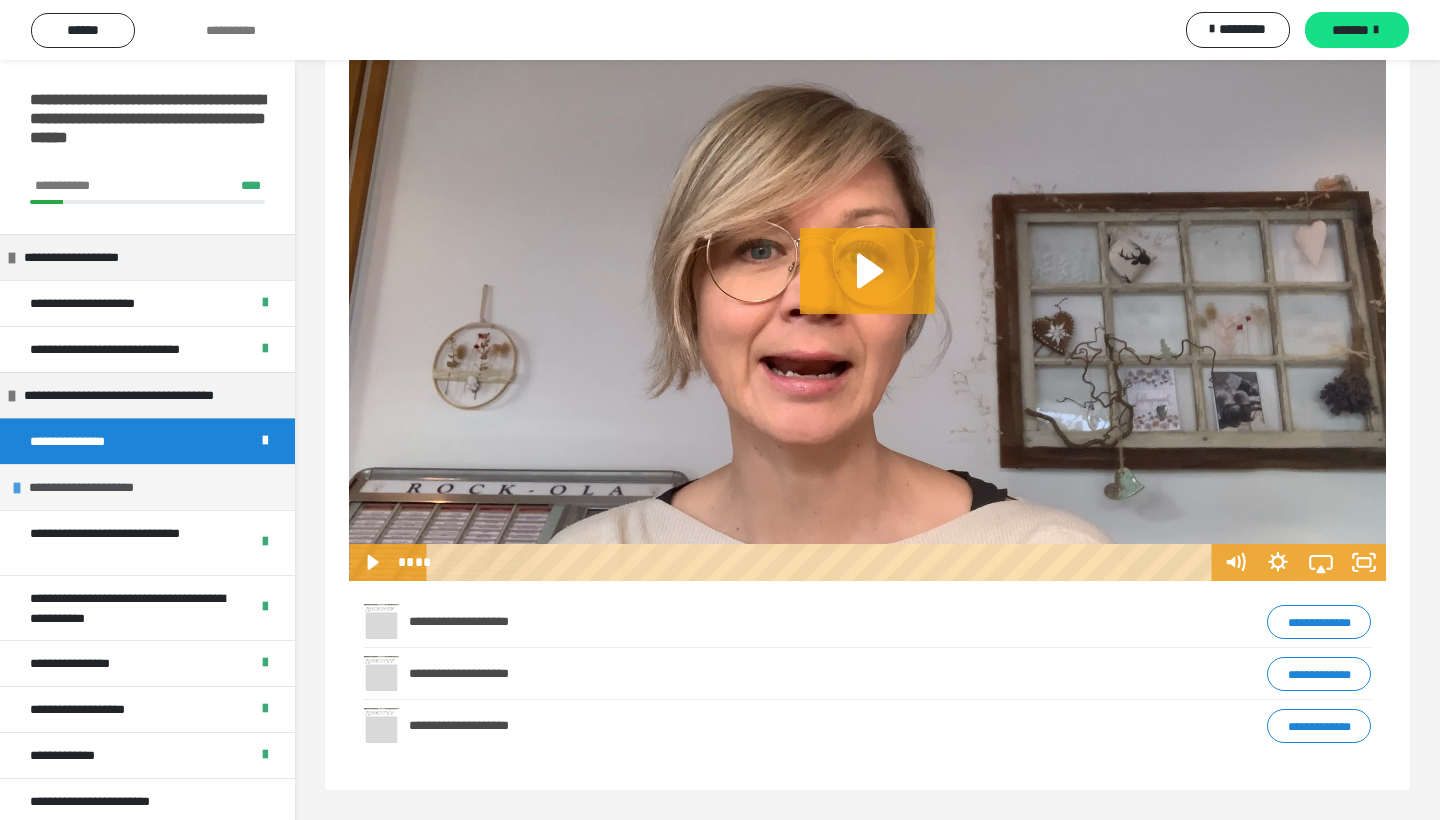 click on "**********" at bounding box center [97, 487] 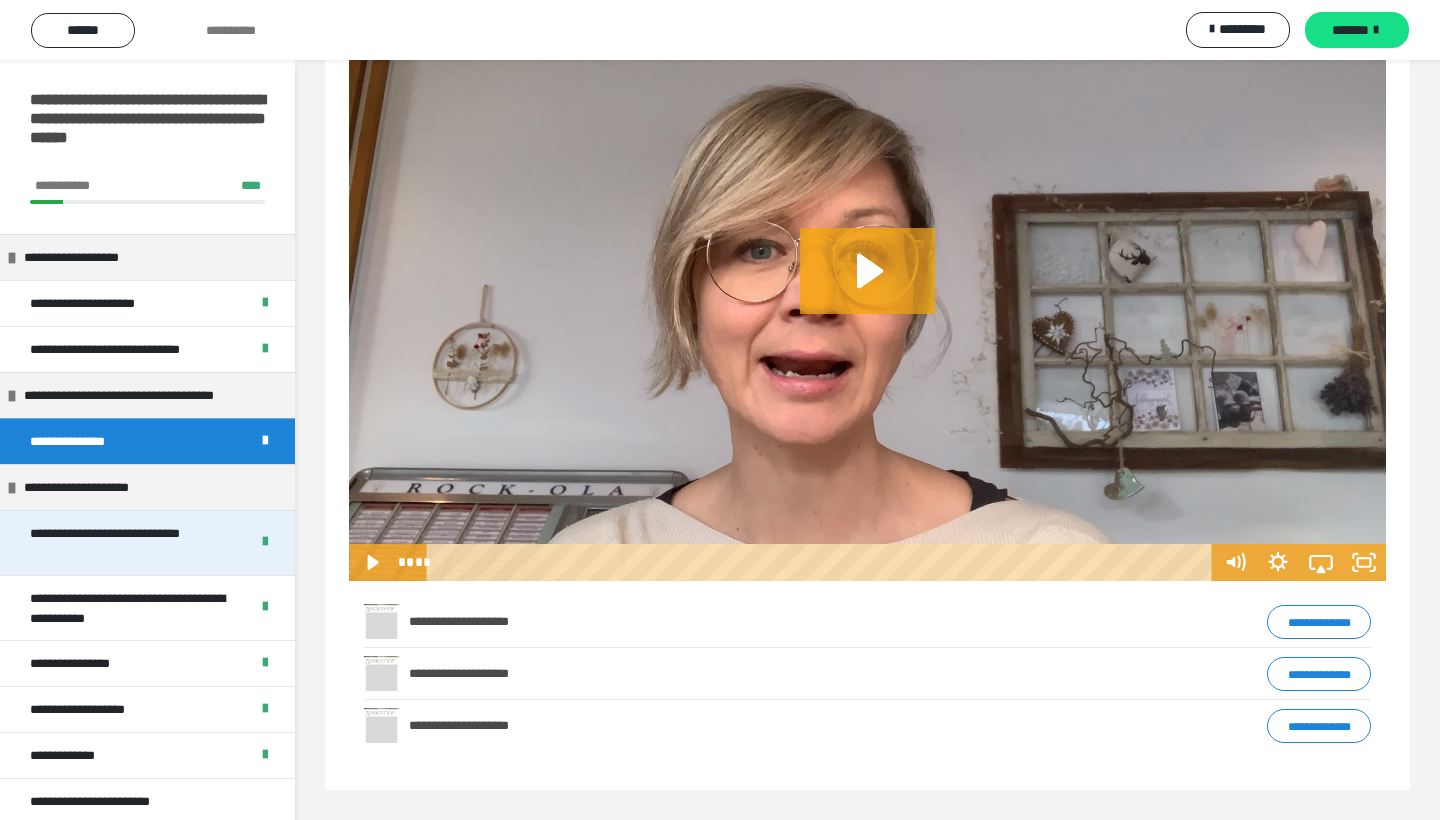 click on "**********" at bounding box center [131, 543] 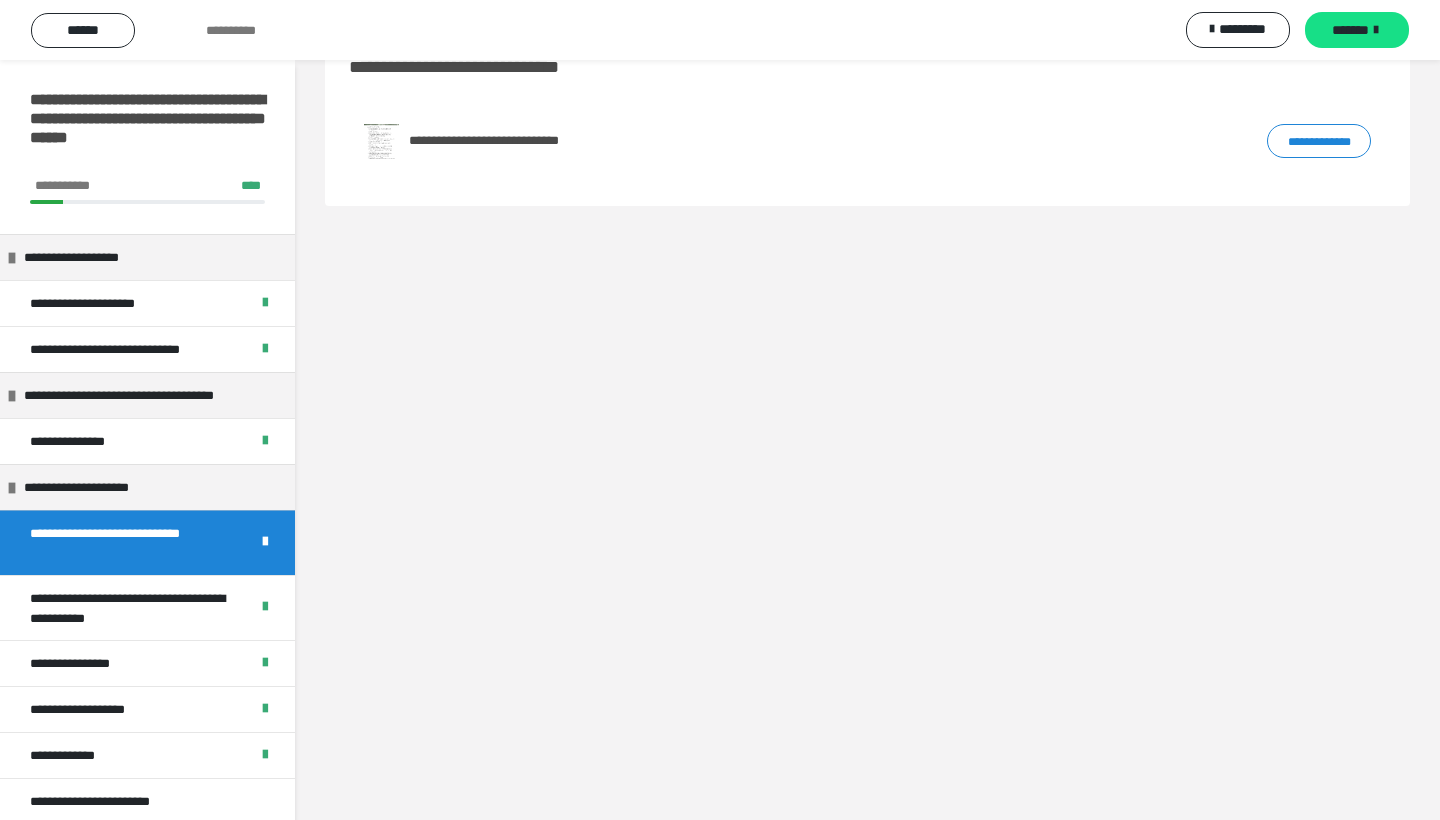scroll, scrollTop: 60, scrollLeft: 0, axis: vertical 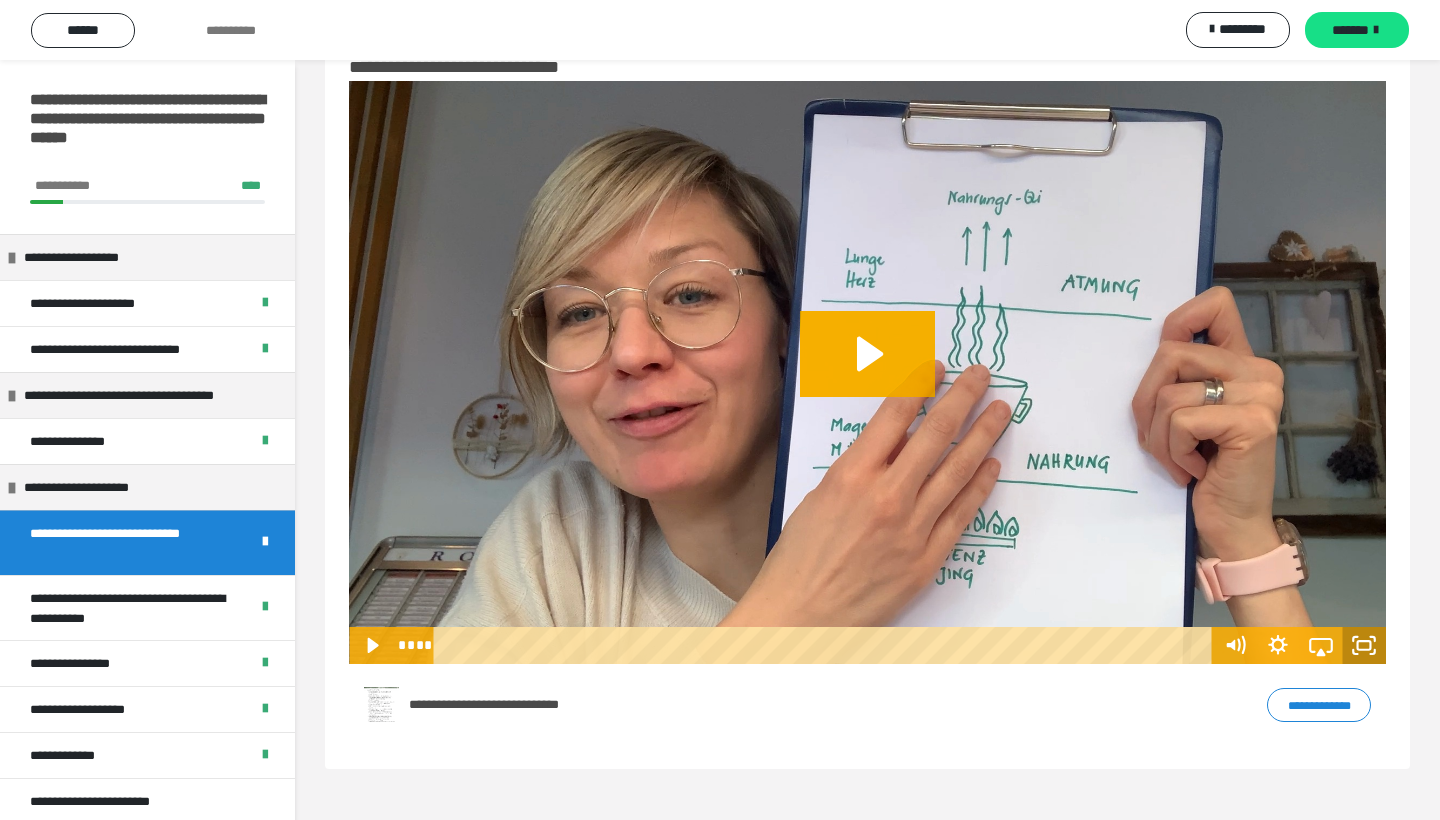 click 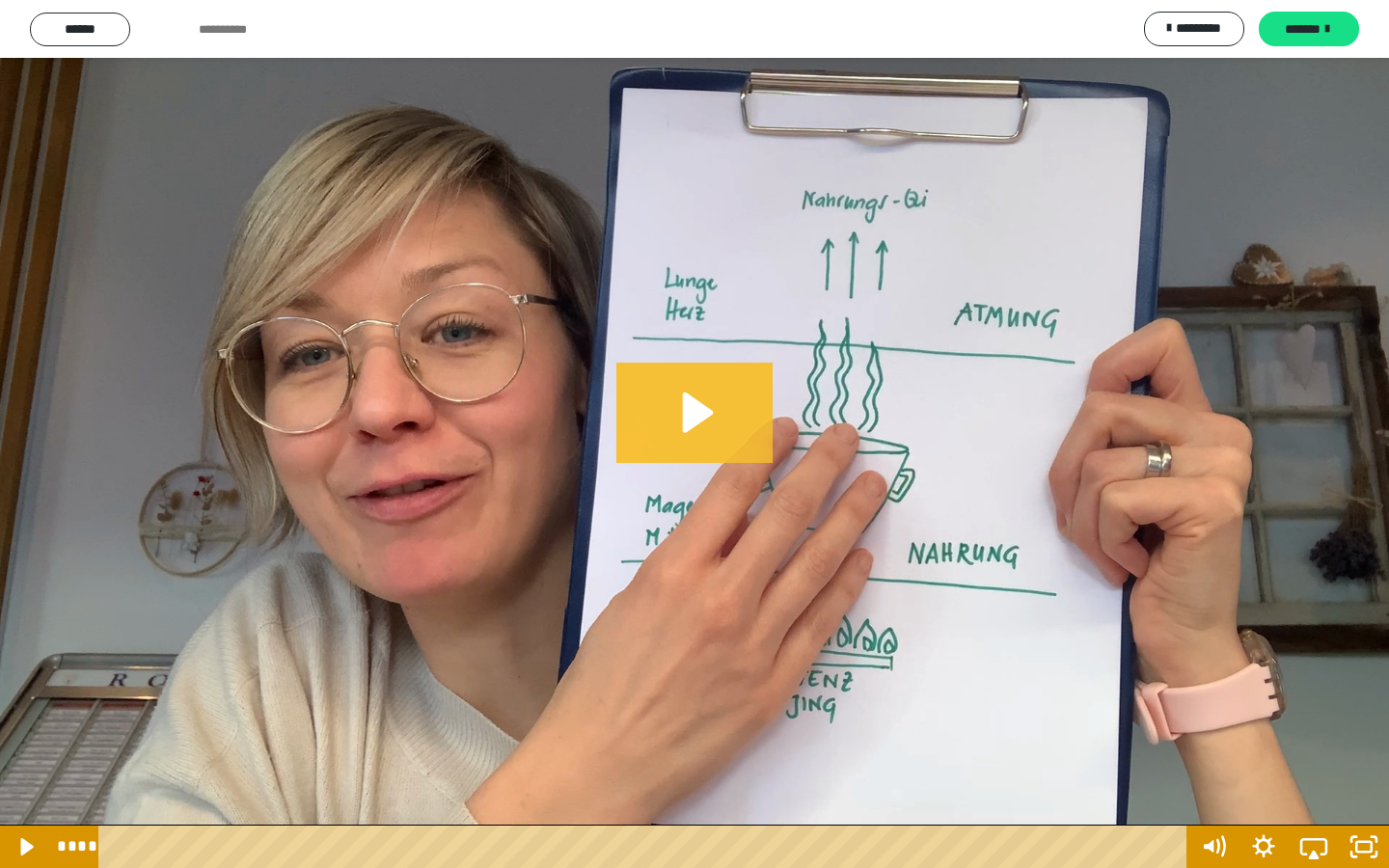 click 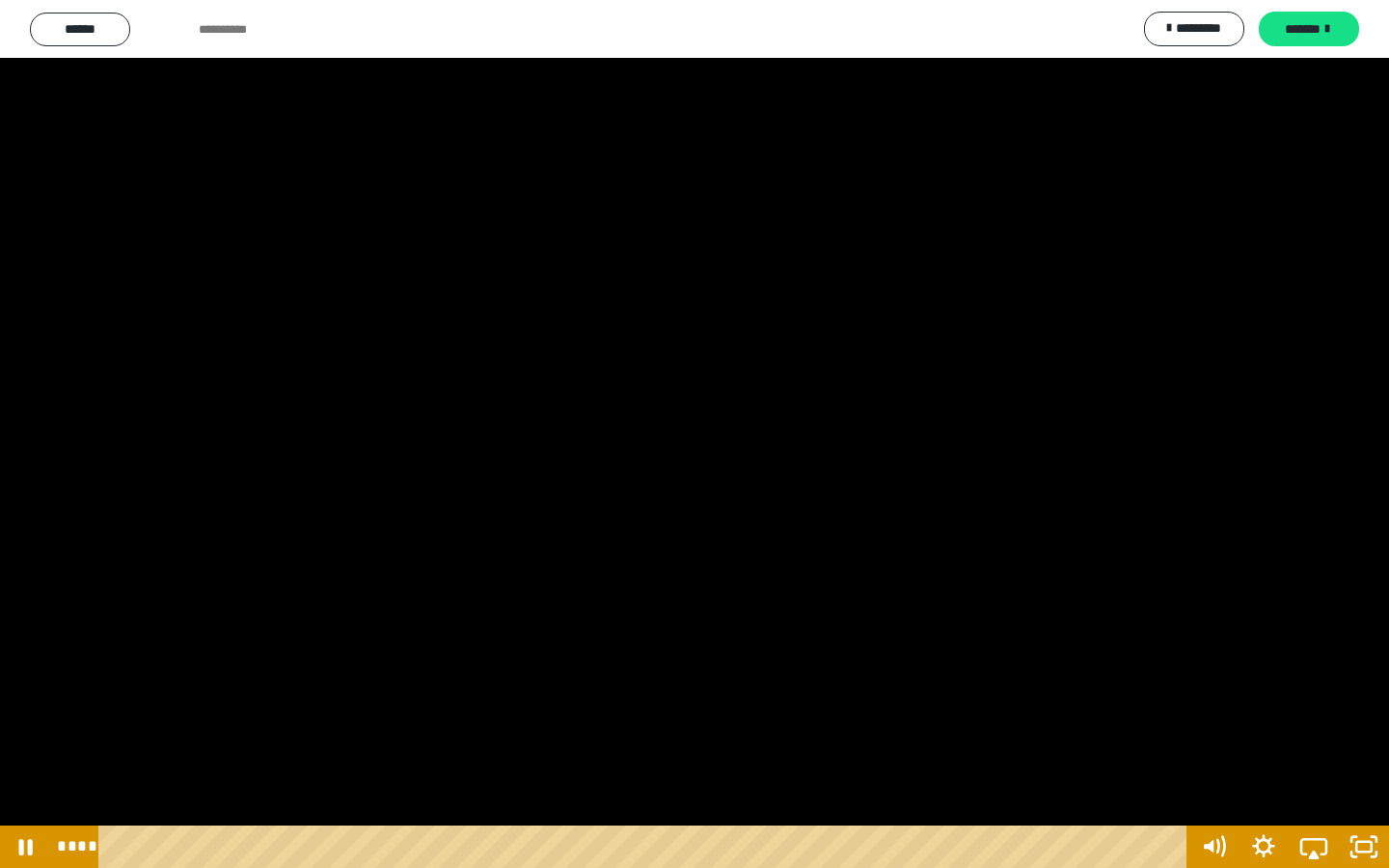 drag, startPoint x: 137, startPoint y: 845, endPoint x: 54, endPoint y: 841, distance: 83.09633 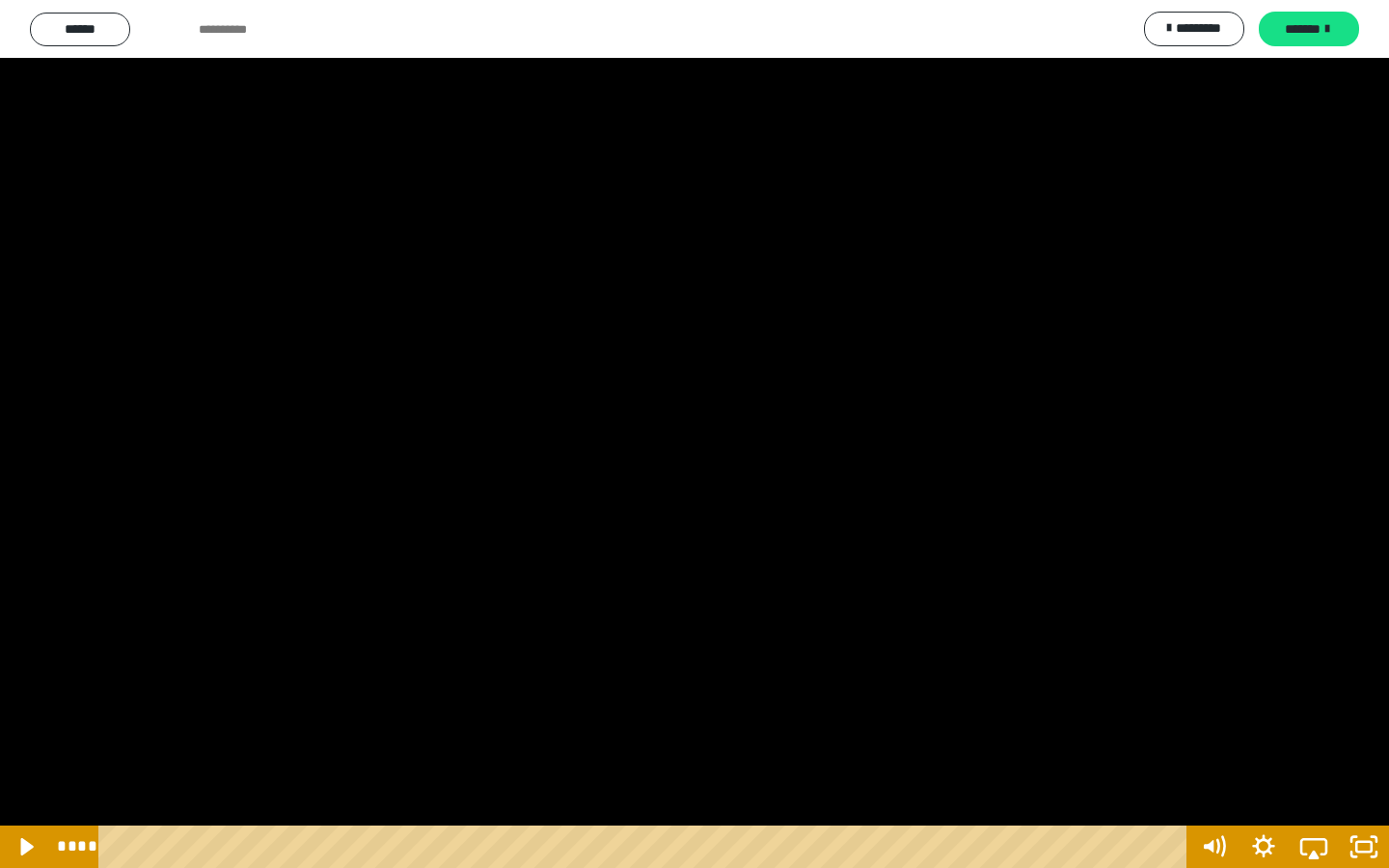 click at bounding box center (694, 434) 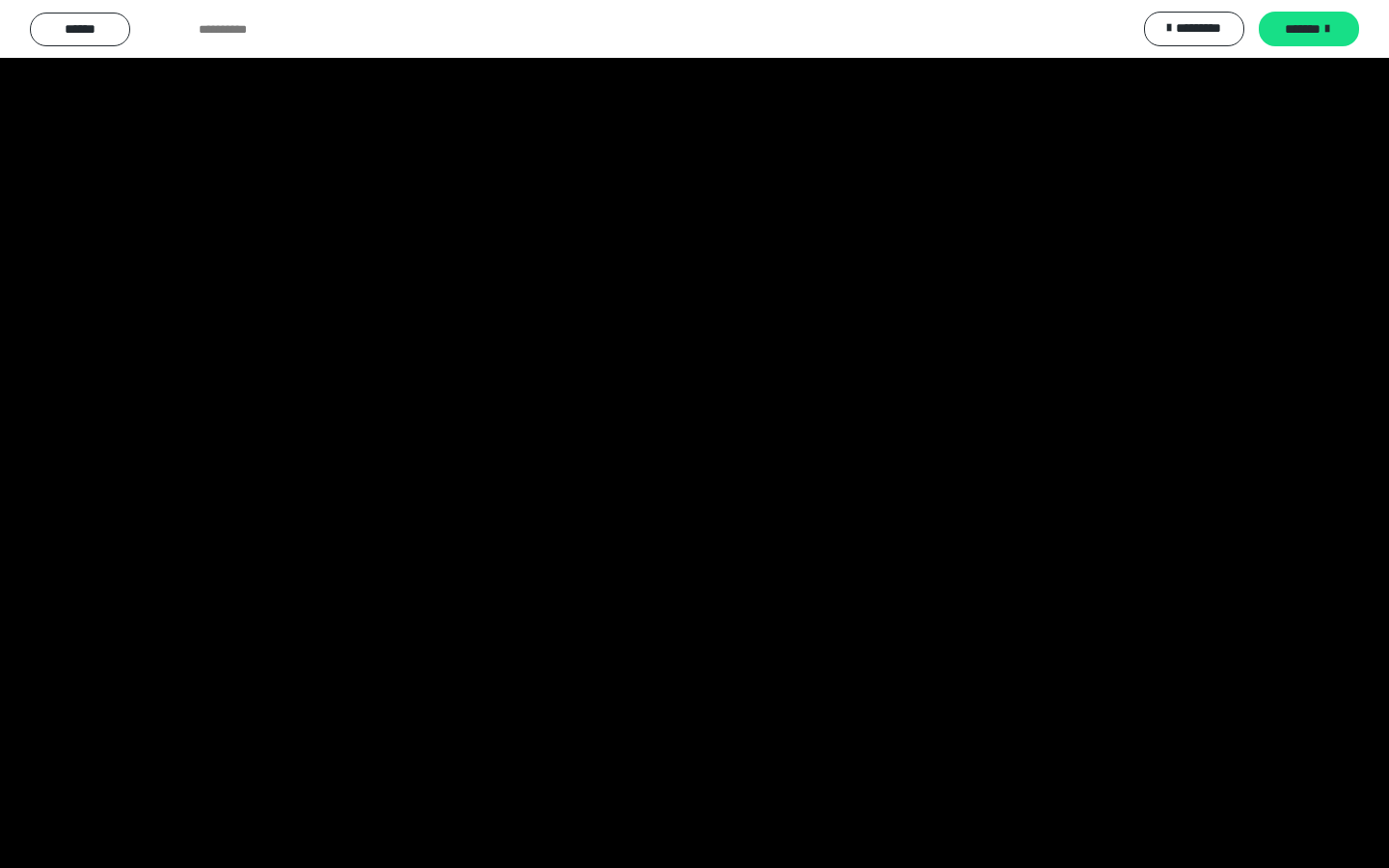 type 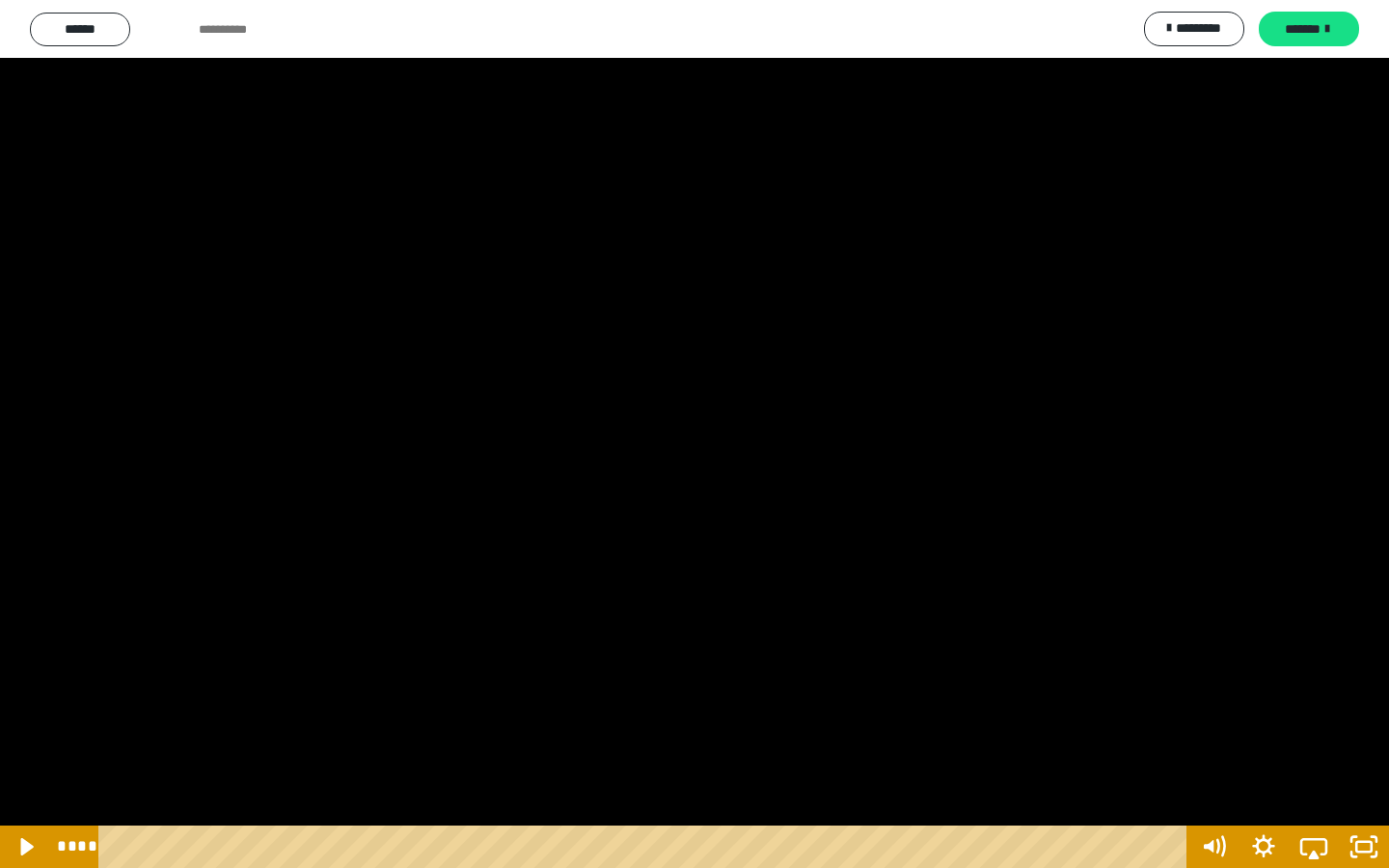 click at bounding box center [694, 434] 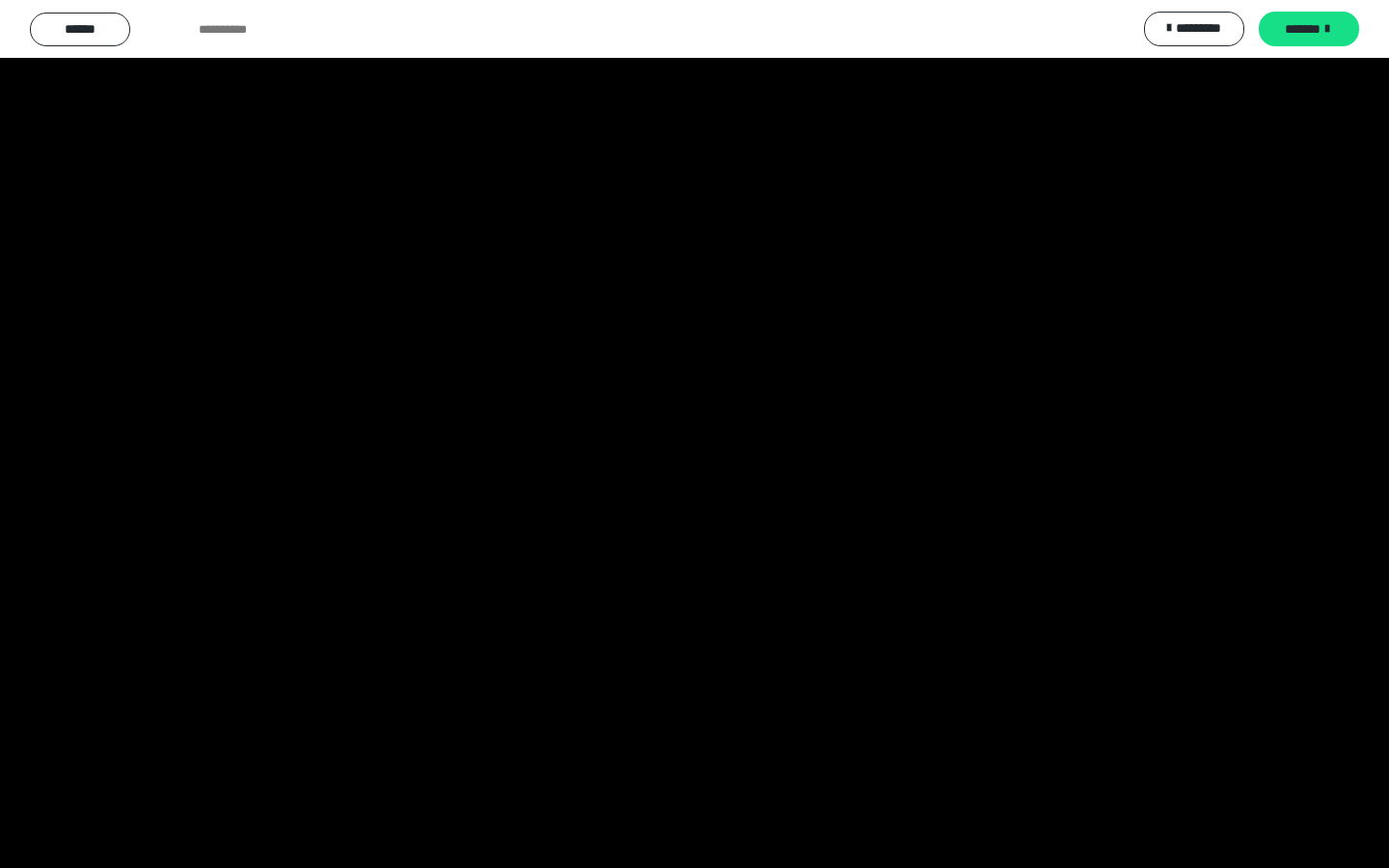 click at bounding box center [694, 434] 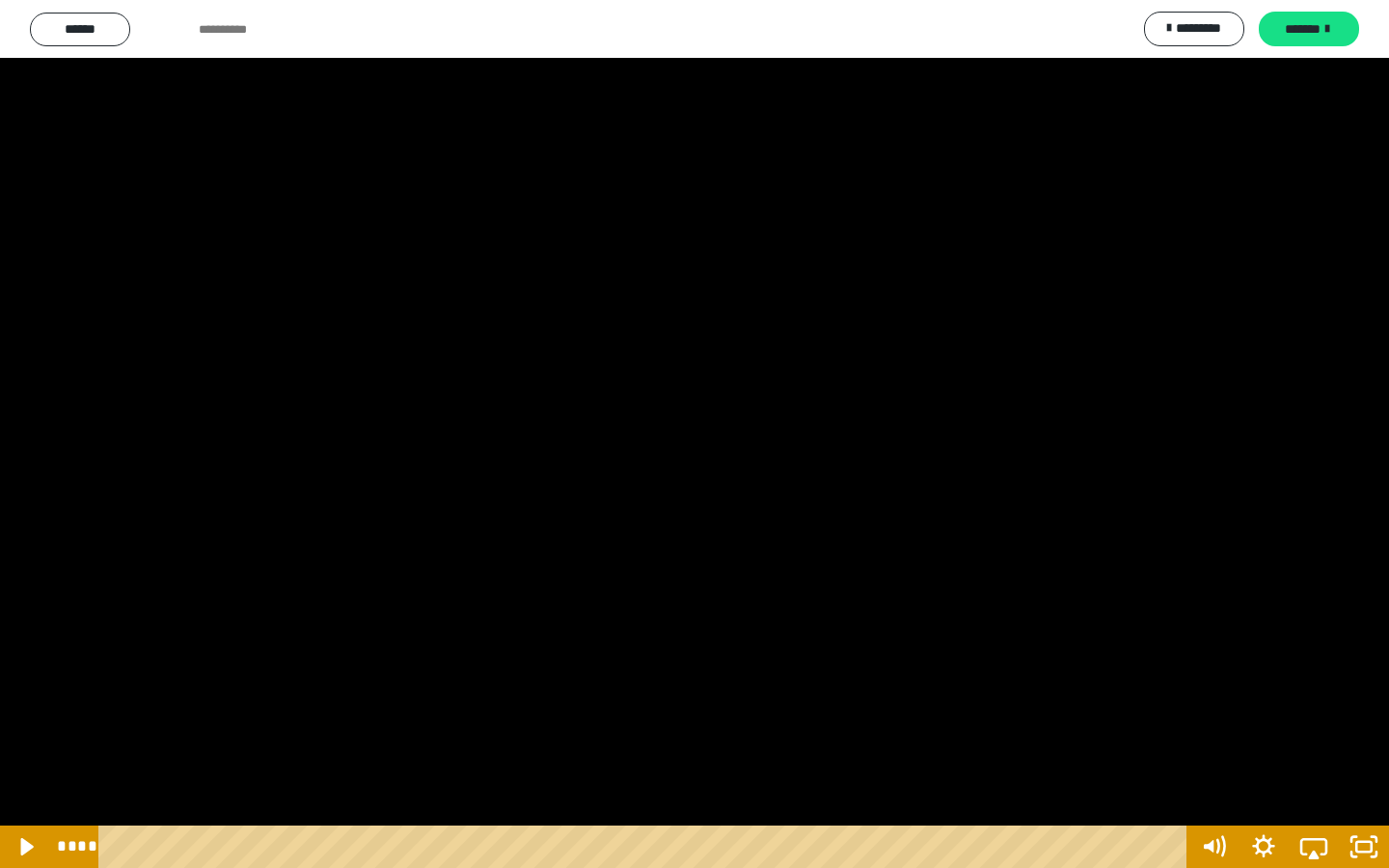 click at bounding box center (694, 434) 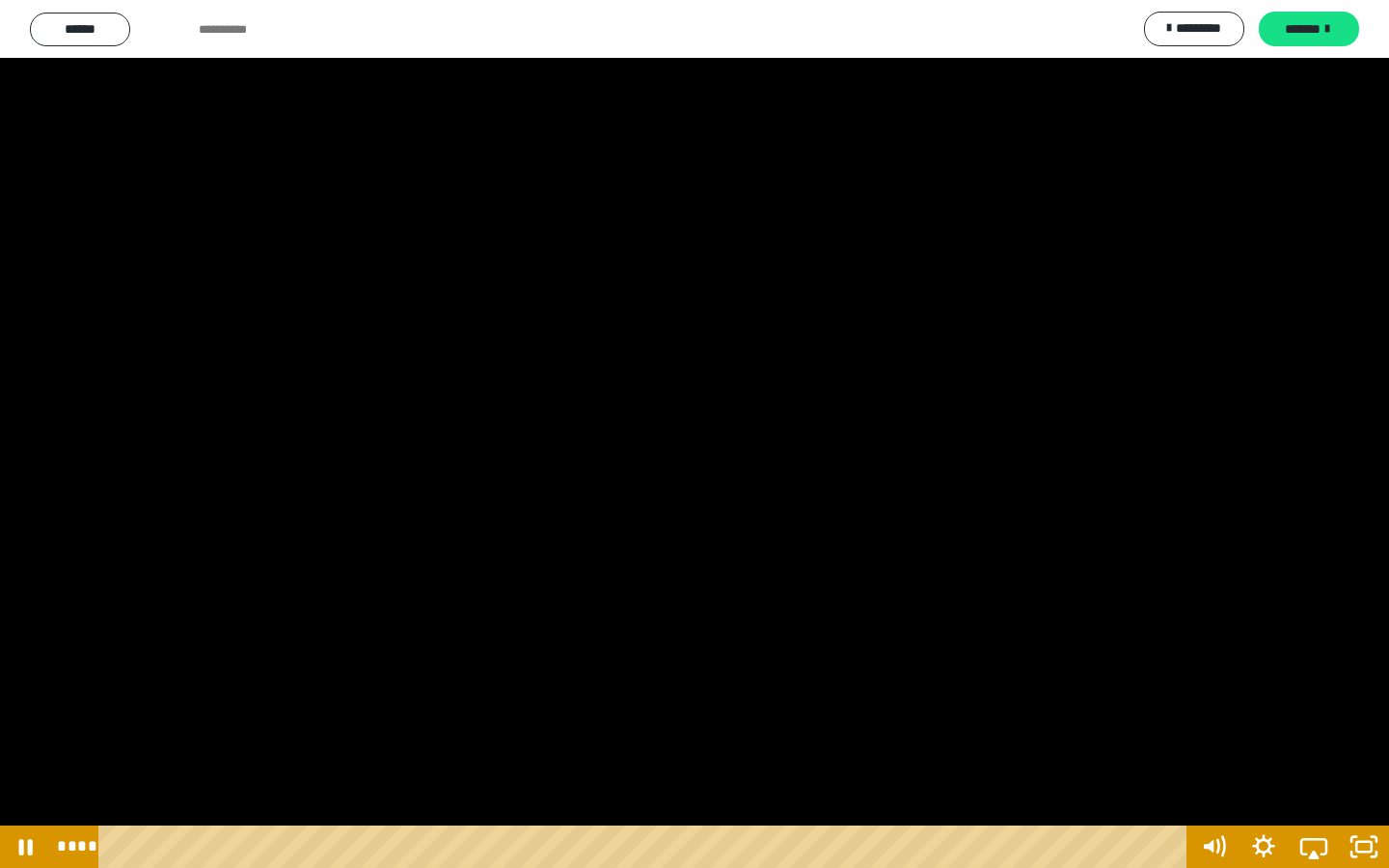 click at bounding box center [694, 434] 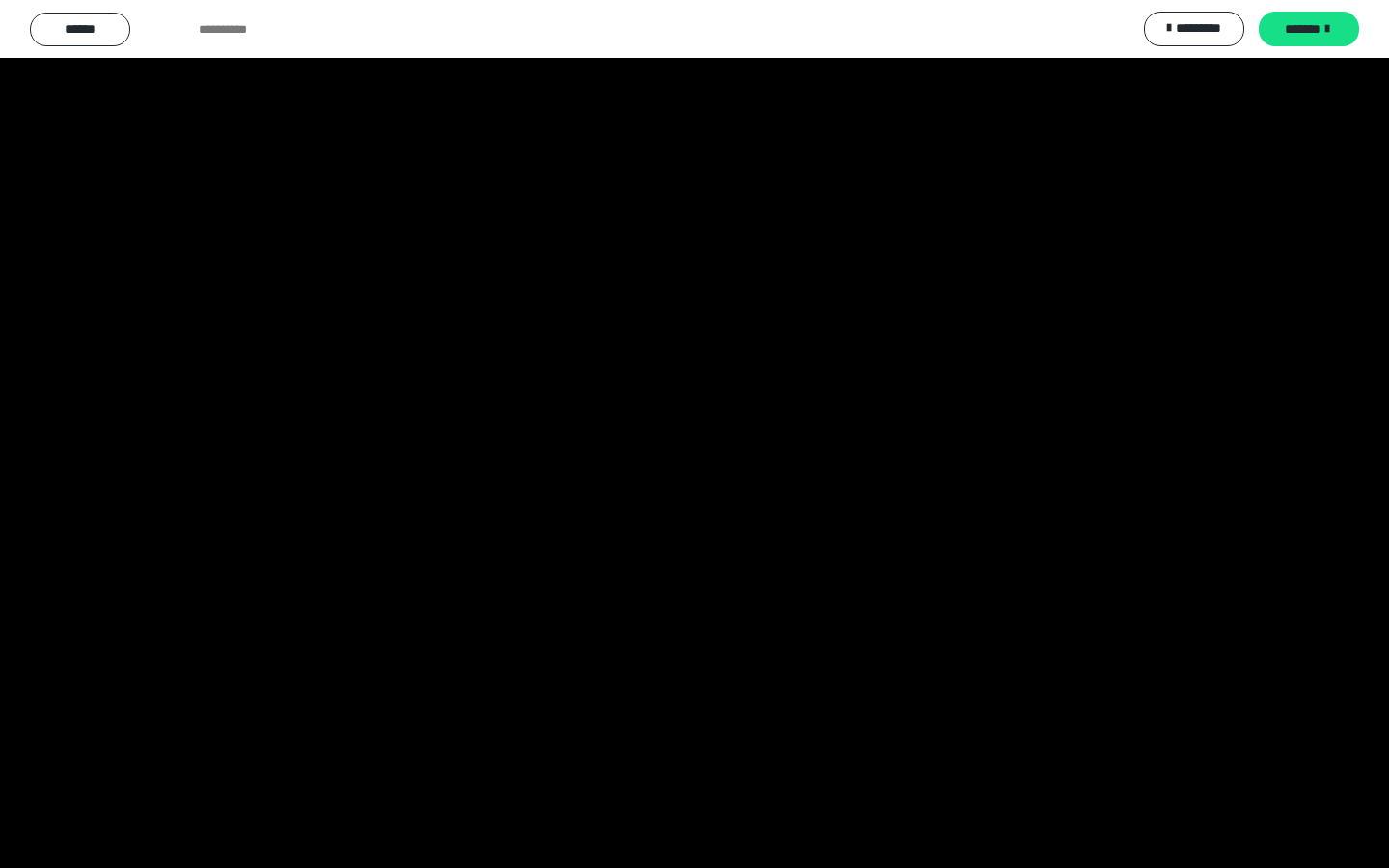 click at bounding box center (694, 434) 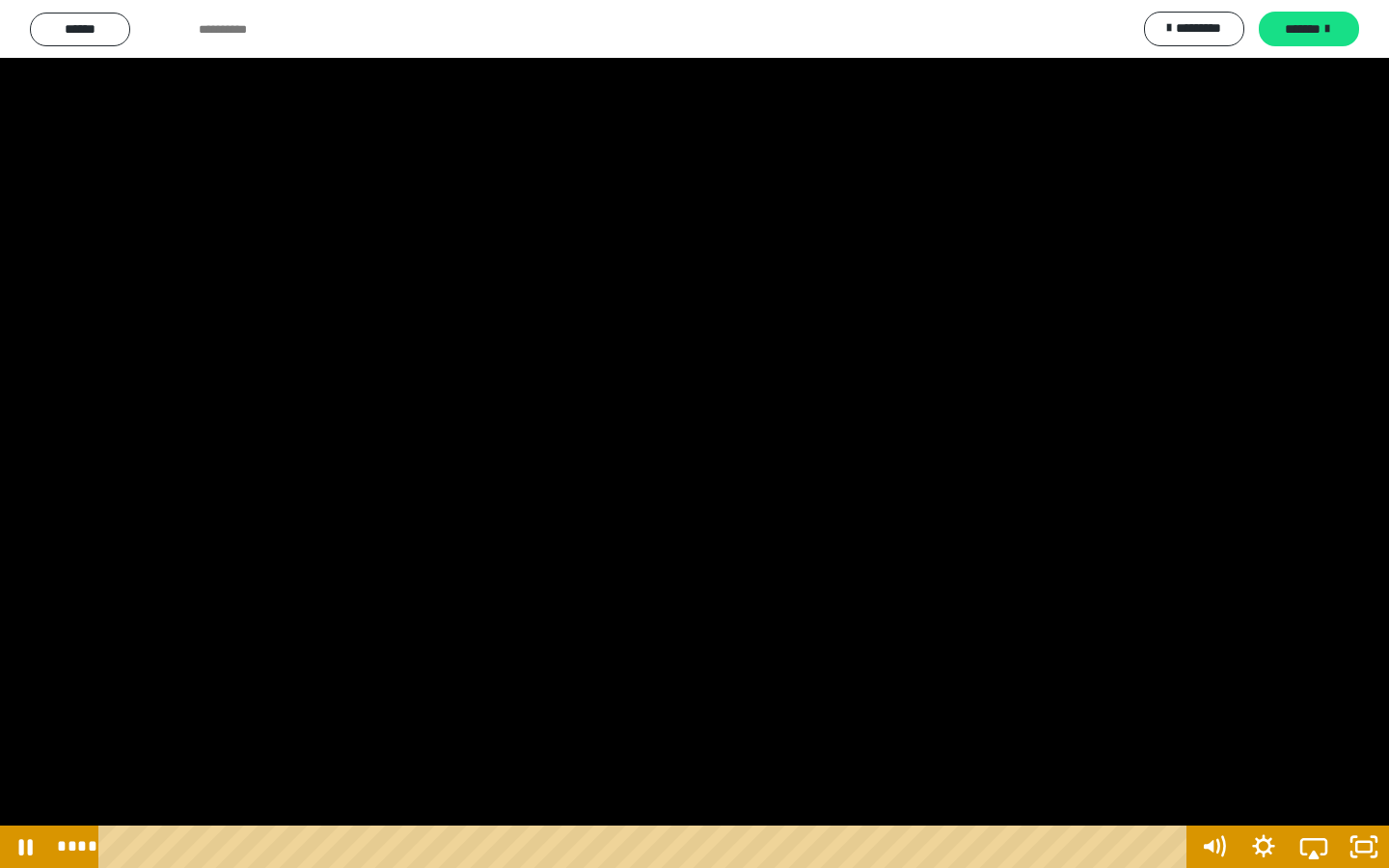 click at bounding box center [694, 434] 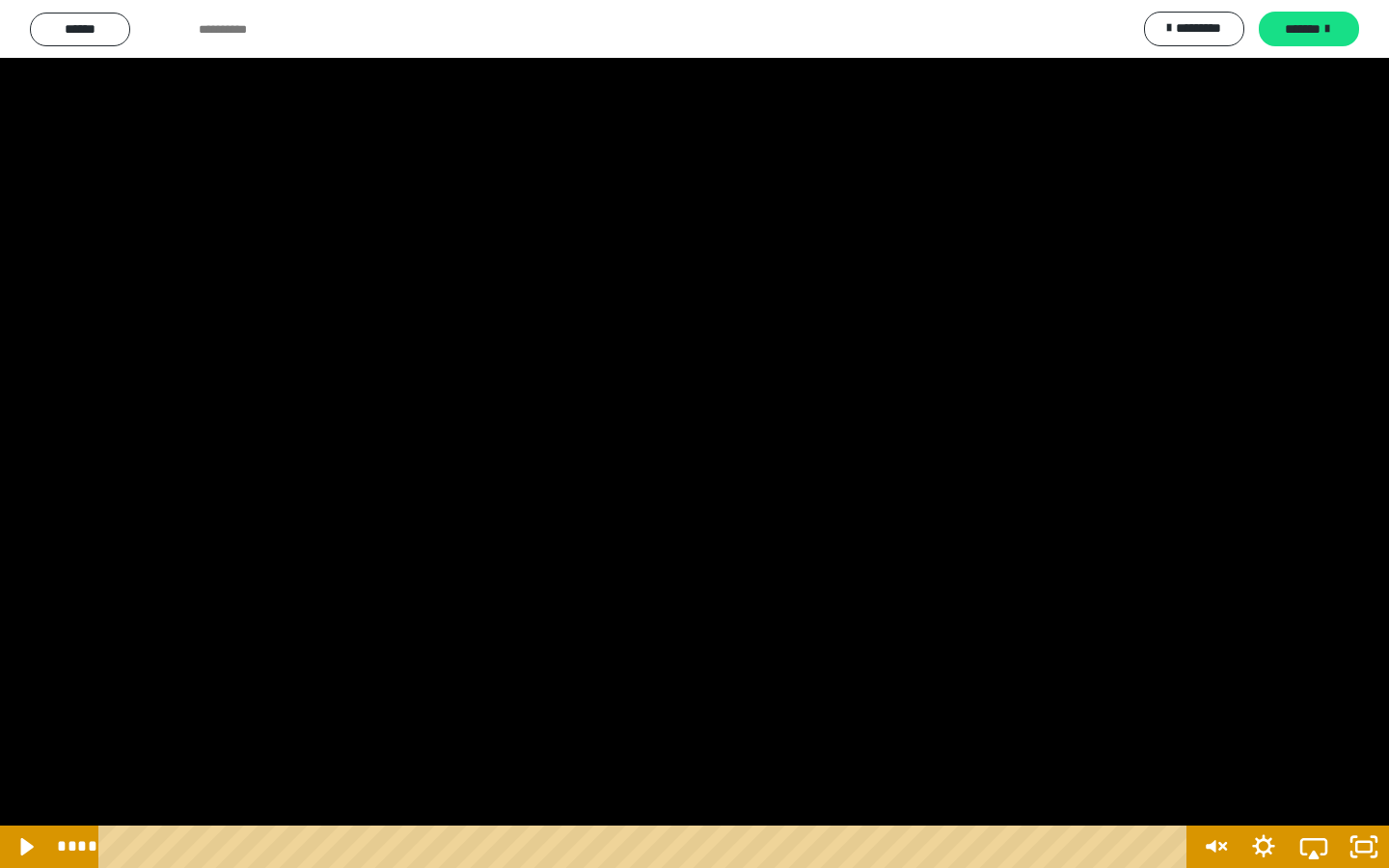 click at bounding box center [694, 434] 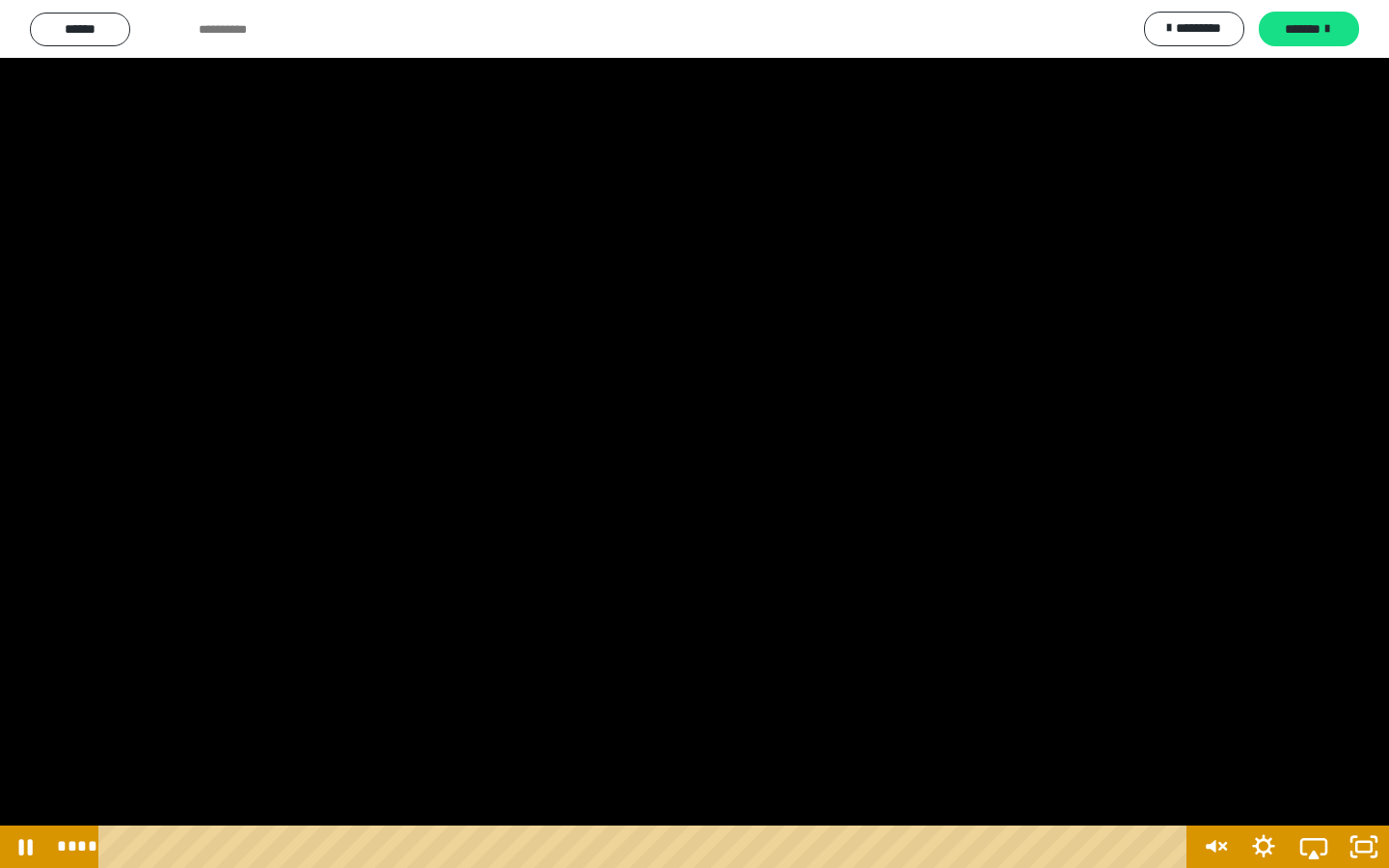 click at bounding box center [694, 434] 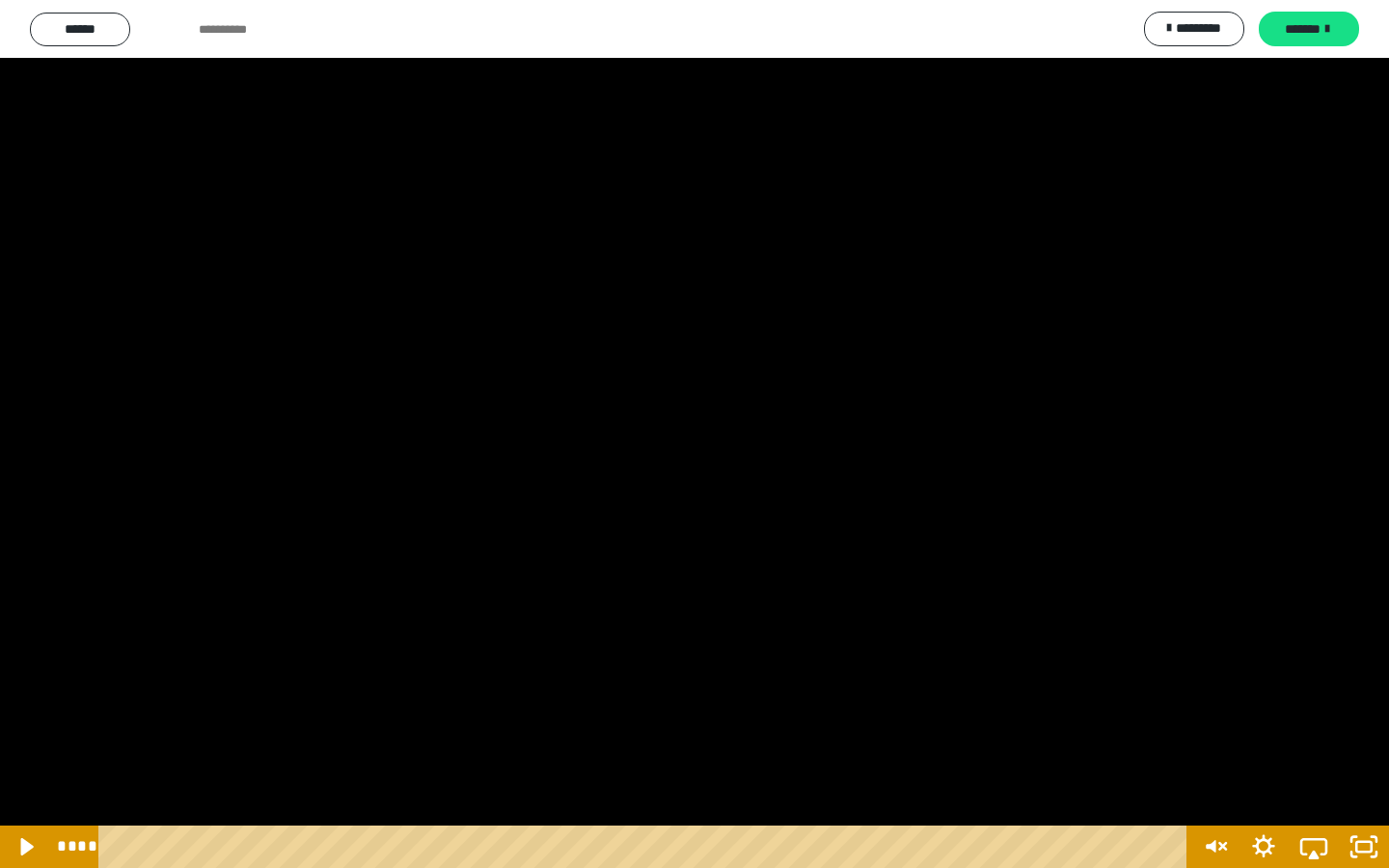 click at bounding box center [694, 434] 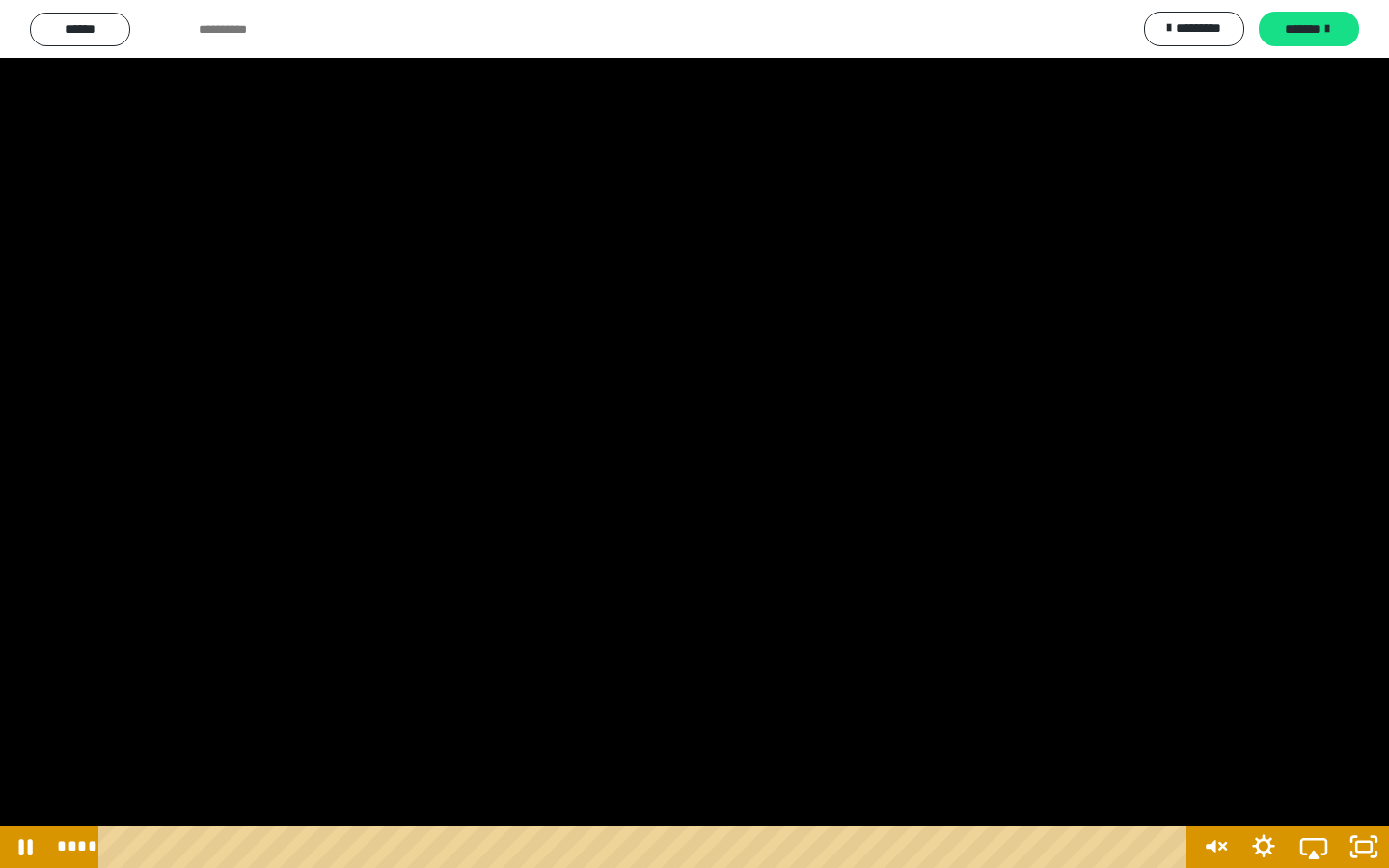 click at bounding box center (694, 434) 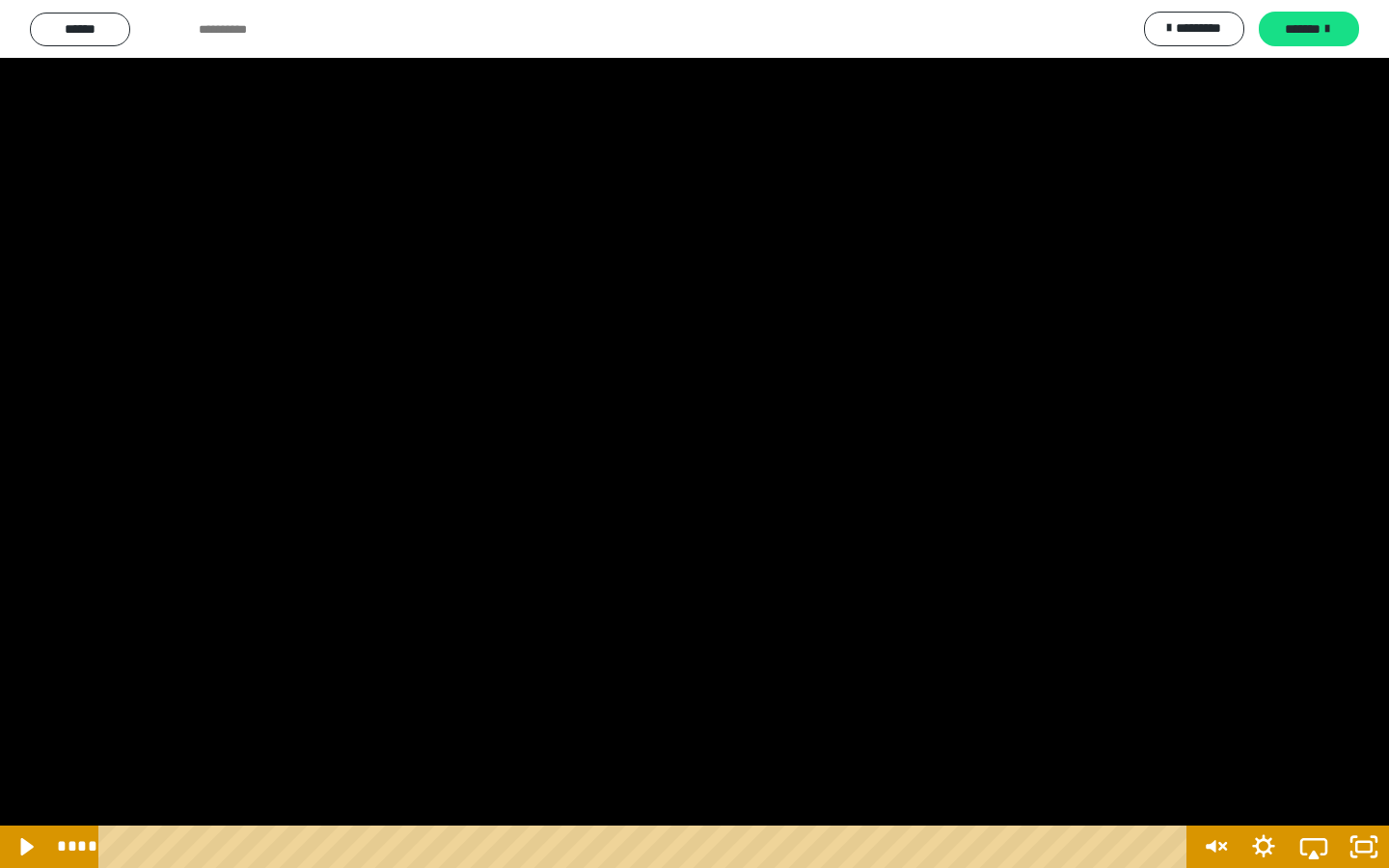 click at bounding box center [694, 434] 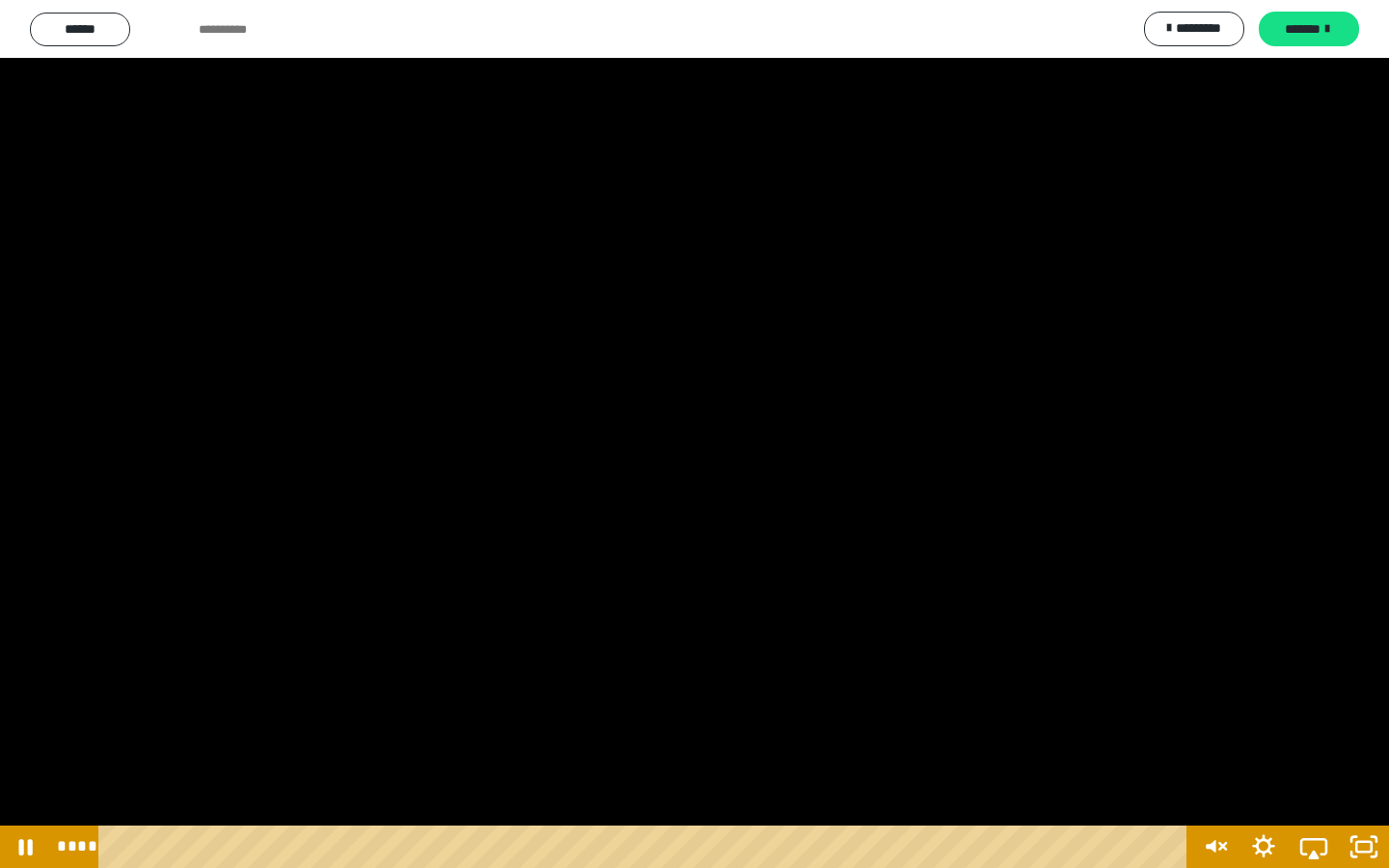click at bounding box center (694, 434) 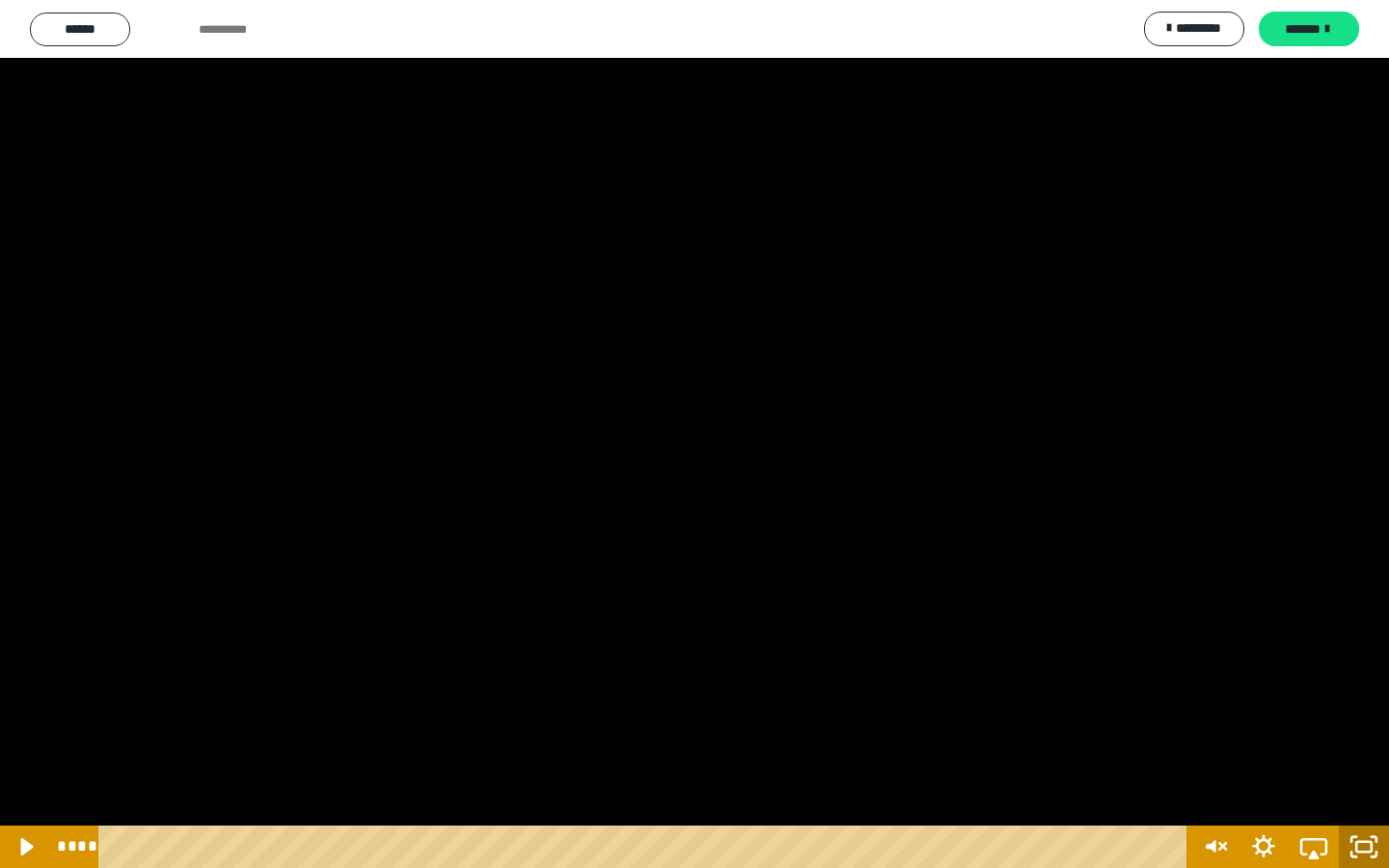 click 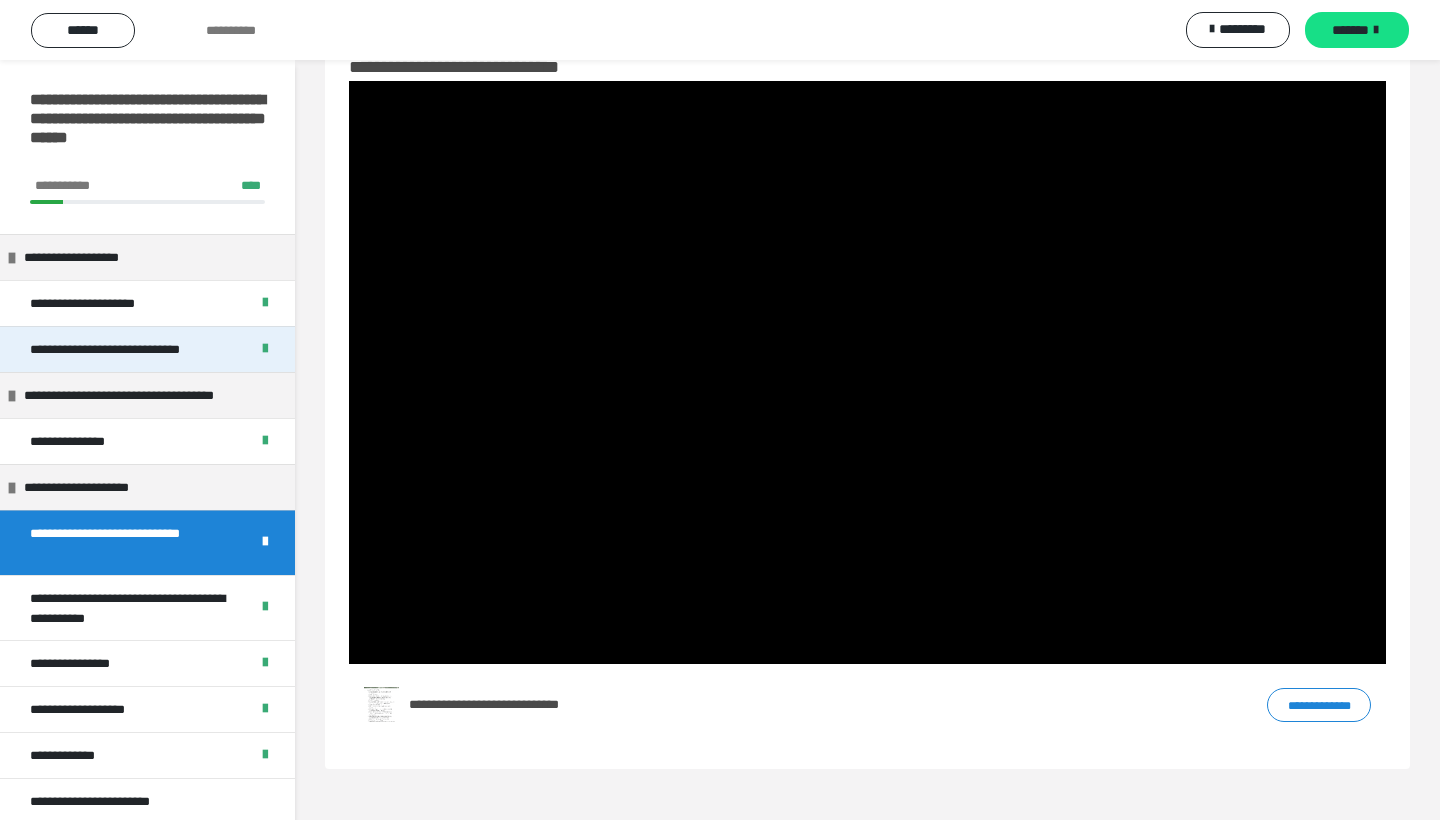 click on "**********" at bounding box center (121, 349) 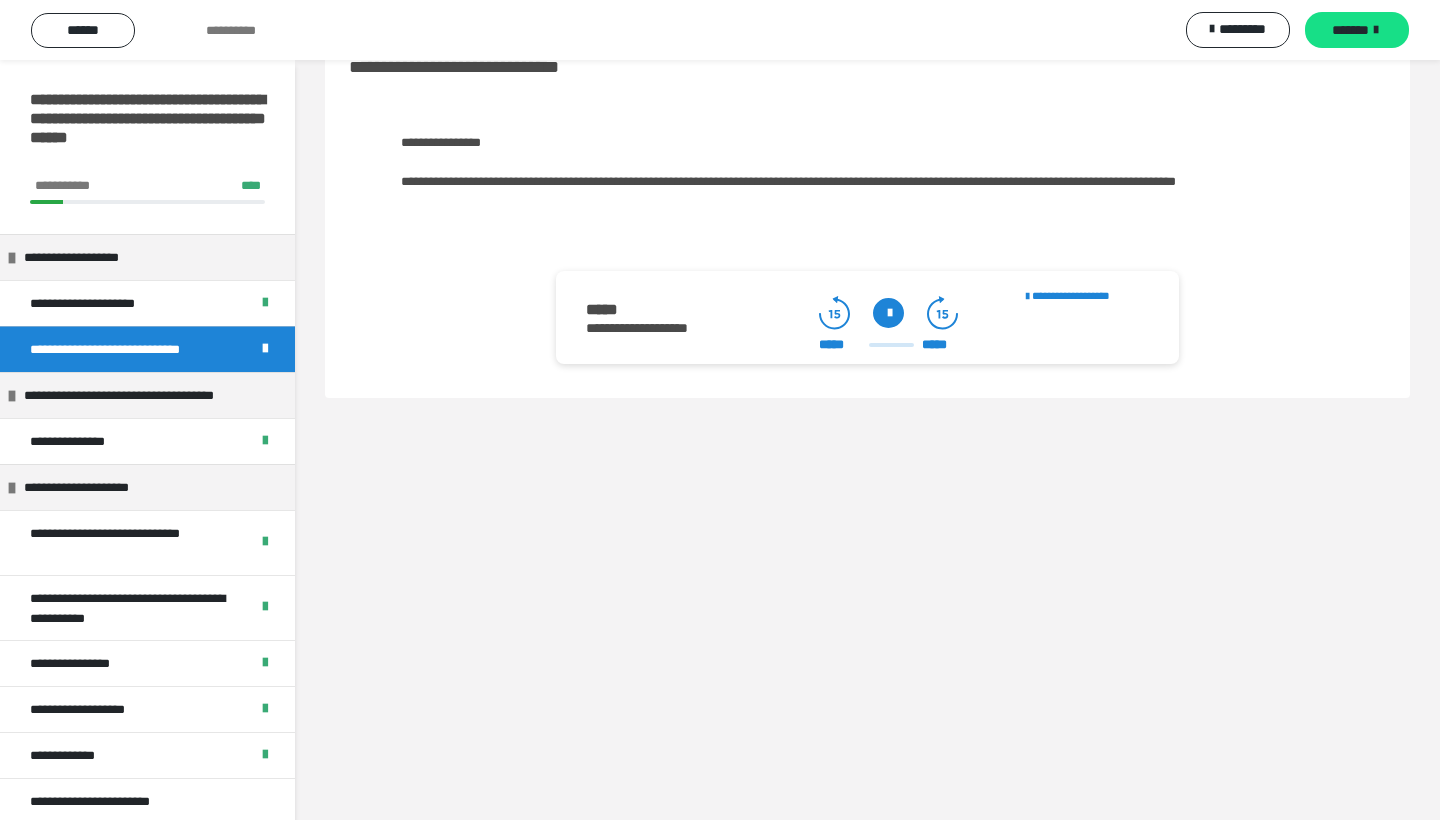 click at bounding box center [888, 313] 